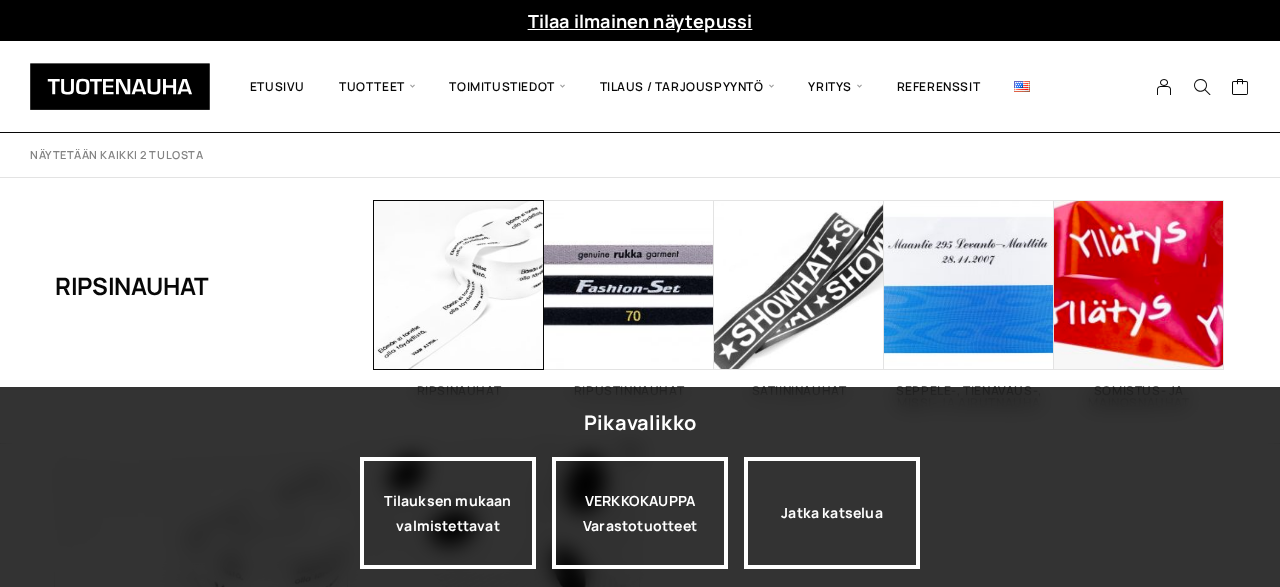 scroll, scrollTop: 0, scrollLeft: 0, axis: both 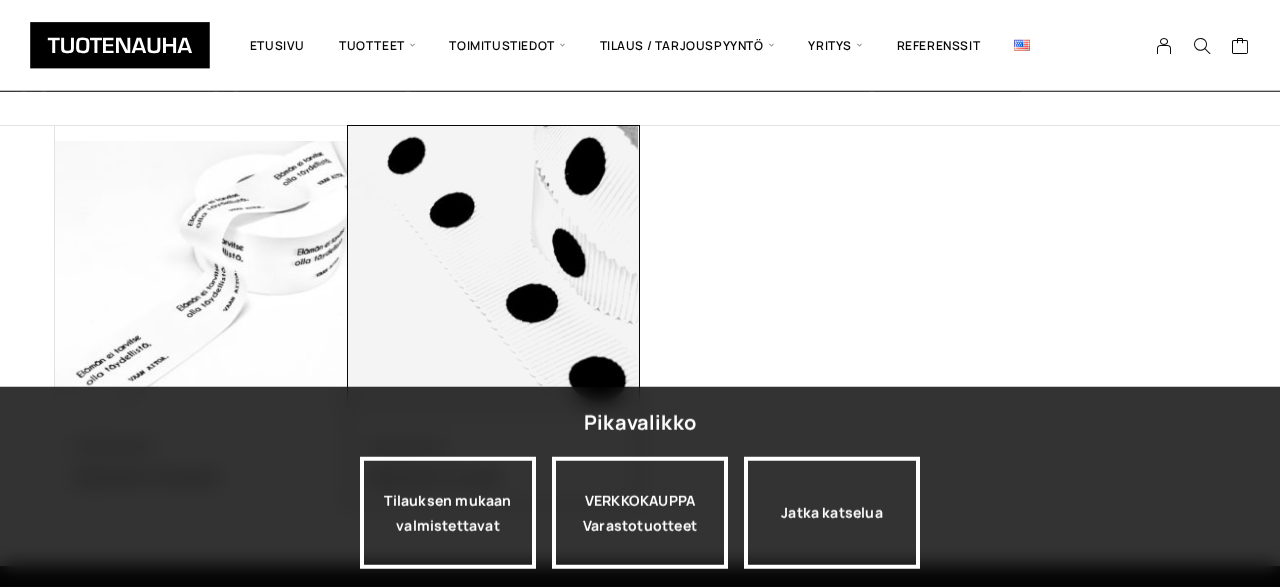 click at bounding box center [494, 272] 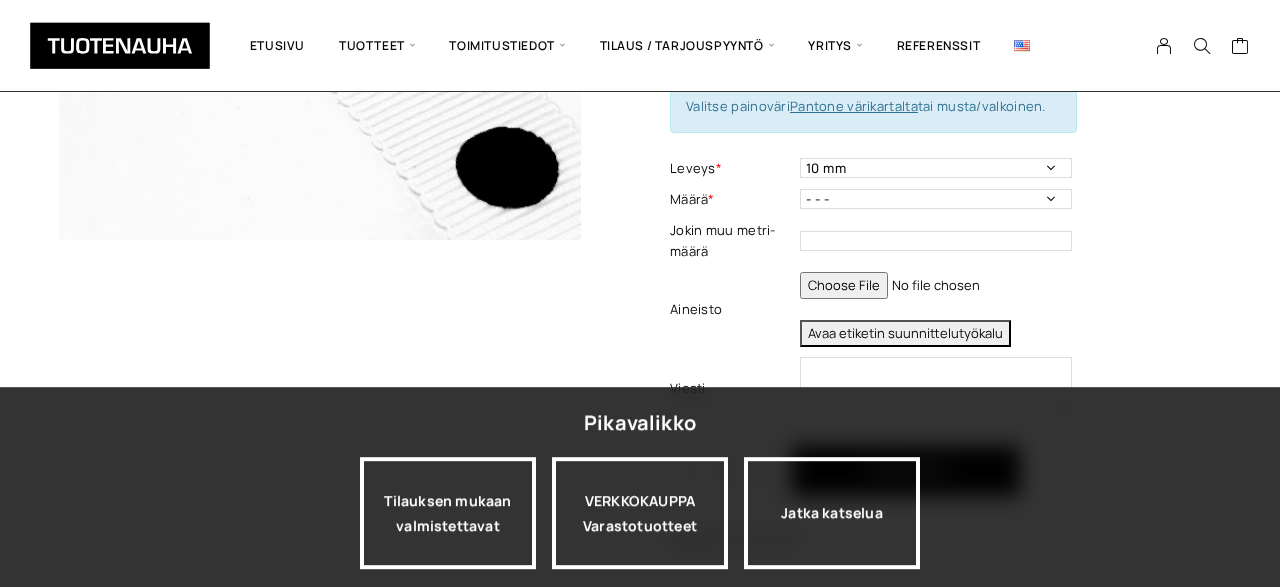 scroll, scrollTop: 444, scrollLeft: 0, axis: vertical 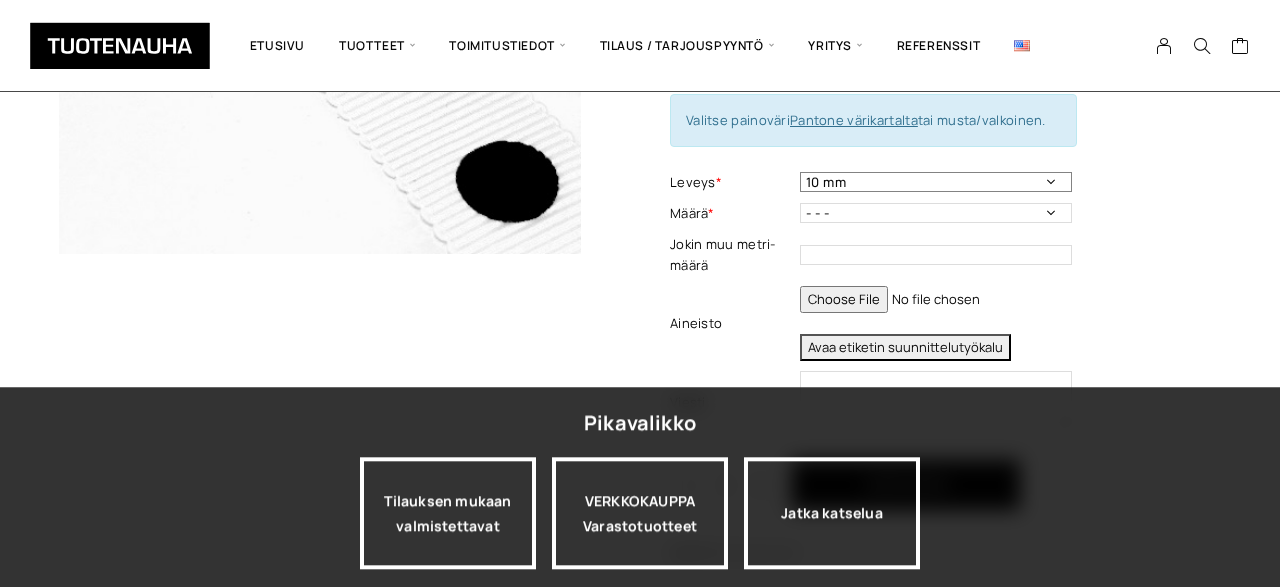 click on "10 mm 15 mm 25 mm 35 mm" at bounding box center (936, 182) 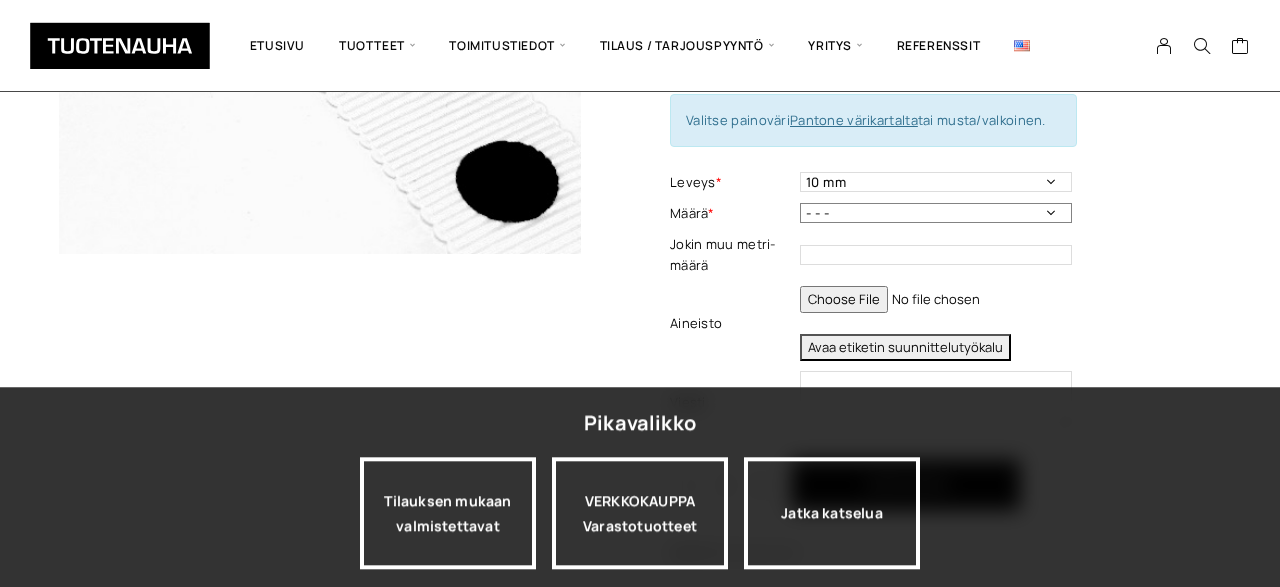 click on "- - - 50 m 100 m 150 m 200 m" at bounding box center (936, 213) 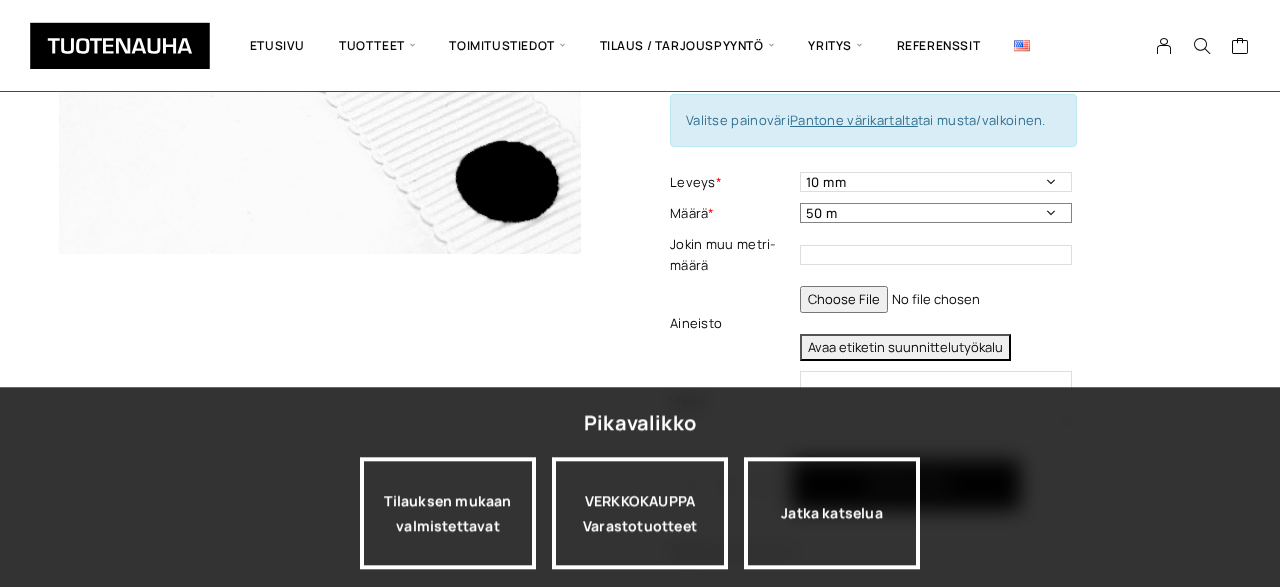 click on "50 m" at bounding box center (0, 0) 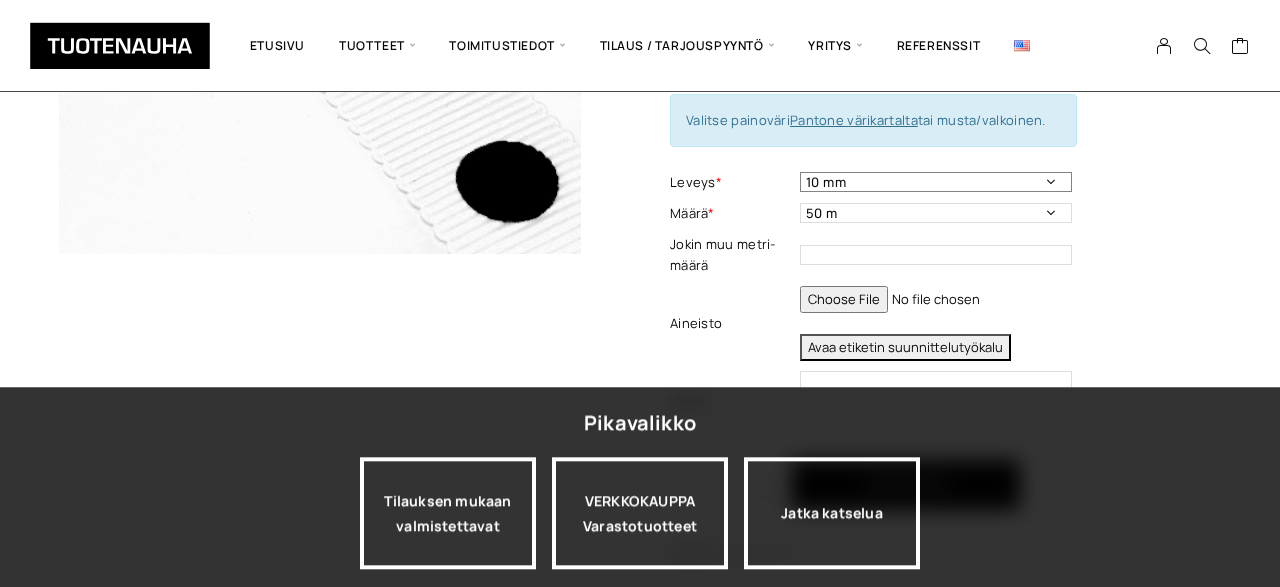 click on "10 mm 15 mm 25 mm 35 mm" at bounding box center (936, 182) 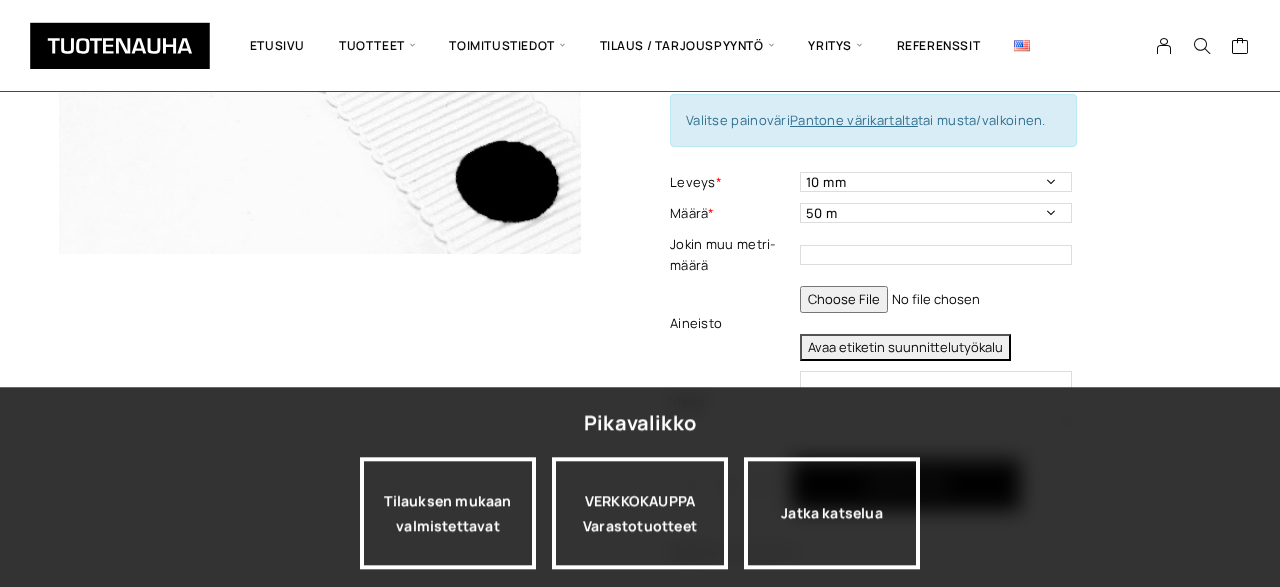 click on "Ripsinauha, puuvilla Lisää koriin ja valitse tarjouspyyntö / lisätilaus
Materiaali  * Mattapintainen, puuvilla Materiaali - Pakollinen tieto Materiaalin väri  * Materiaalin väri - Pakollinen tieto Valitse materiaalin toiveväri  Pantone värikartalta Painoväri (Pantone) Painoväri - Pakollinen tieto Painoväri (musta/valkoinen) --- Musta Valkoinen Valitse painoväri  Pantone värikartalta   tai musta/valkoinen. Leveys  * 10 mm 15 mm 25 mm 35 mm Leveys - Pakollinen tieto Määrä  * - - - 50 m 100 m 150 m 200 m Määrä - Pakollinen tieto Jokin muu metri-määrä This field can't be Empty Aineisto This field can't be Empty Avaa etiketin suunnittelutyökalu Viesti This field can't be Empty
Ripsinauha, puuvilla määrä
1
Lisää koriin
Kun olet valmis lähettämään tarjouspyynnön/tilauksen, paina NÄYTÄ VALITUT TUOTTEET -kuvaketta sivun yläkulmasta.
Osasto:  Ripsinauhat" at bounding box center [947, 147] 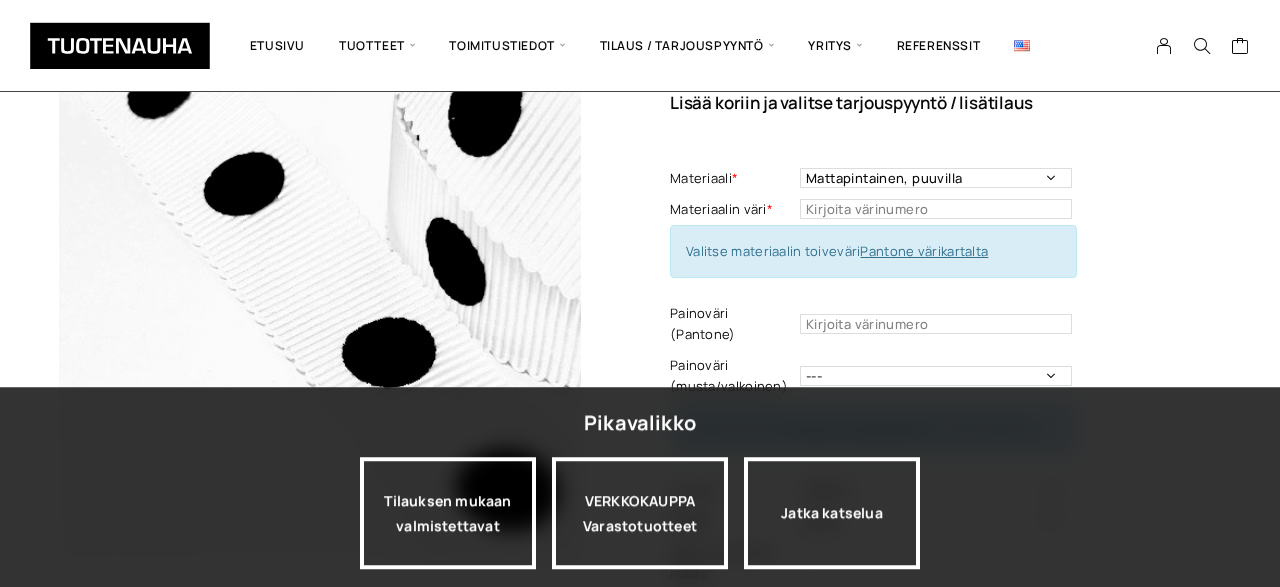 scroll, scrollTop: 180, scrollLeft: 0, axis: vertical 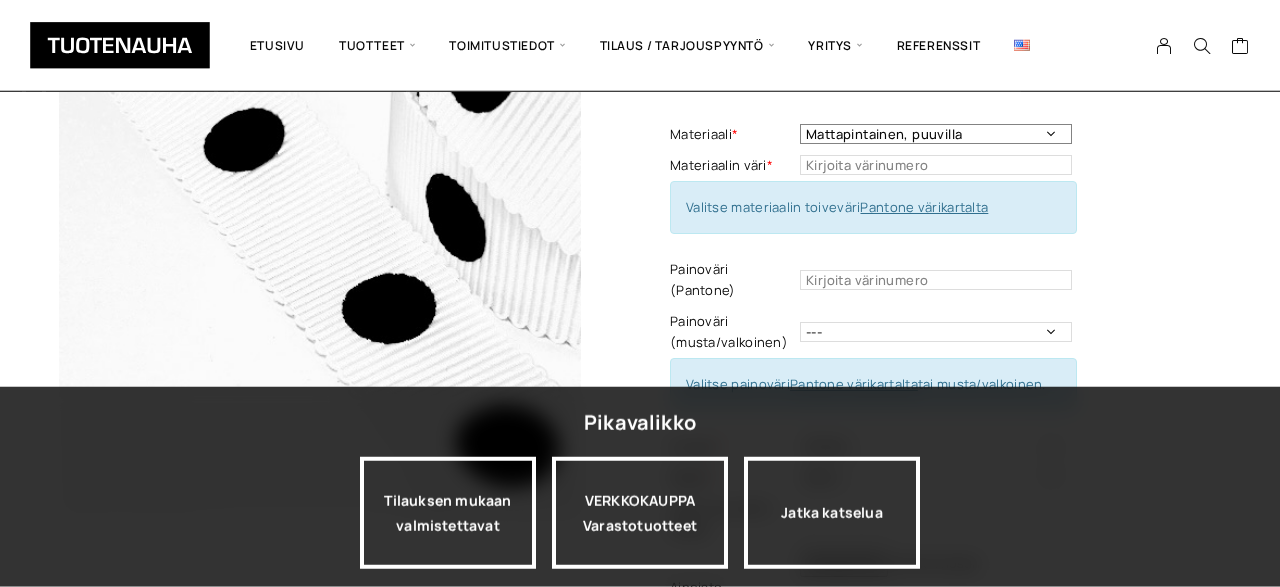 click on "Mattapintainen, puuvilla" at bounding box center [936, 134] 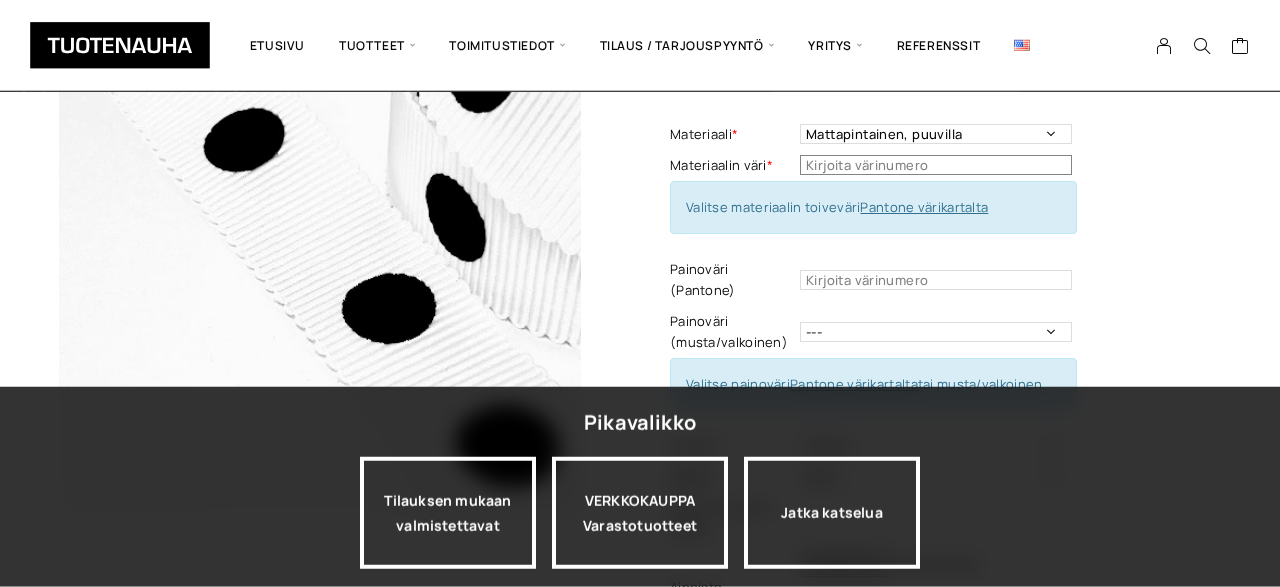 click at bounding box center [936, 165] 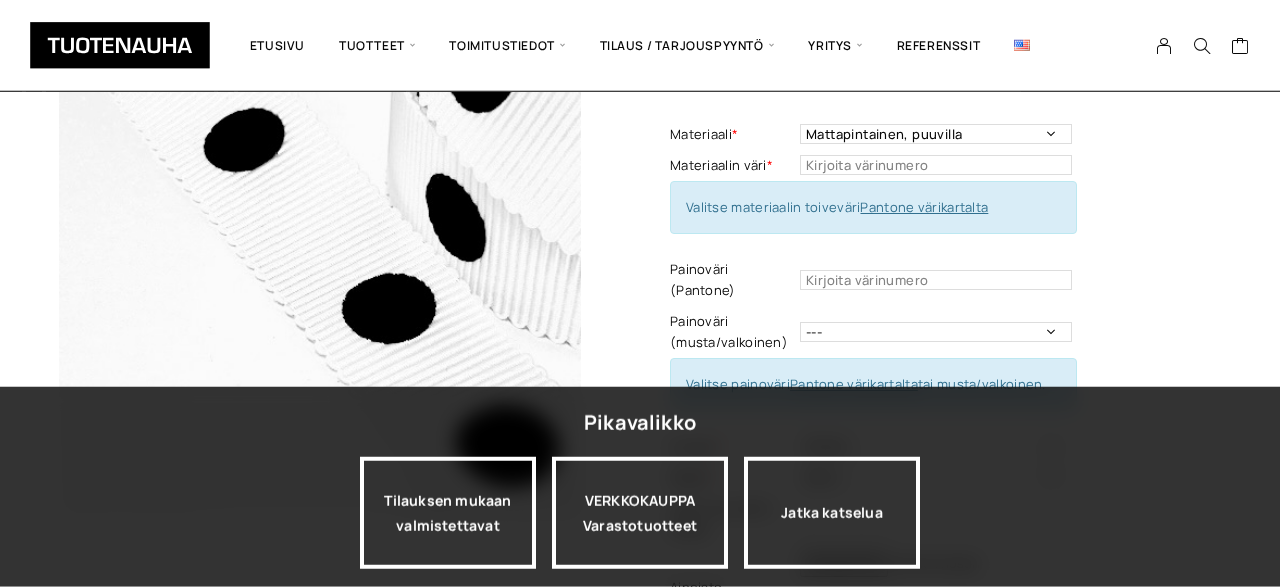 click on "Ripsinauha, puuvilla Lisää koriin ja valitse tarjouspyyntö / lisätilaus
Materiaali  * Mattapintainen, puuvilla Materiaali - Pakollinen tieto Materiaalin väri  * Materiaalin väri - Pakollinen tieto Valitse materiaalin toiveväri  Pantone värikartalta Painoväri (Pantone) Painoväri - Pakollinen tieto Painoväri (musta/valkoinen) --- Musta Valkoinen Valitse painoväri  Pantone värikartalta   tai musta/valkoinen. Leveys  * 10 mm 15 mm 25 mm 35 mm Leveys - Pakollinen tieto Määrä  * - - - 50 m 100 m 150 m 200 m Määrä - Pakollinen tieto Jokin muu metri-määrä This field can't be Empty Aineisto This field can't be Empty Avaa etiketin suunnittelutyökalu Viesti This field can't be Empty
Ripsinauha, puuvilla määrä
1
Lisää koriin
Kun olet valmis lähettämään tarjouspyynnön/tilauksen, paina NÄYTÄ VALITUT TUOTTEET -kuvaketta sivun yläkulmasta.
Osasto:  Ripsinauhat" at bounding box center [947, 411] 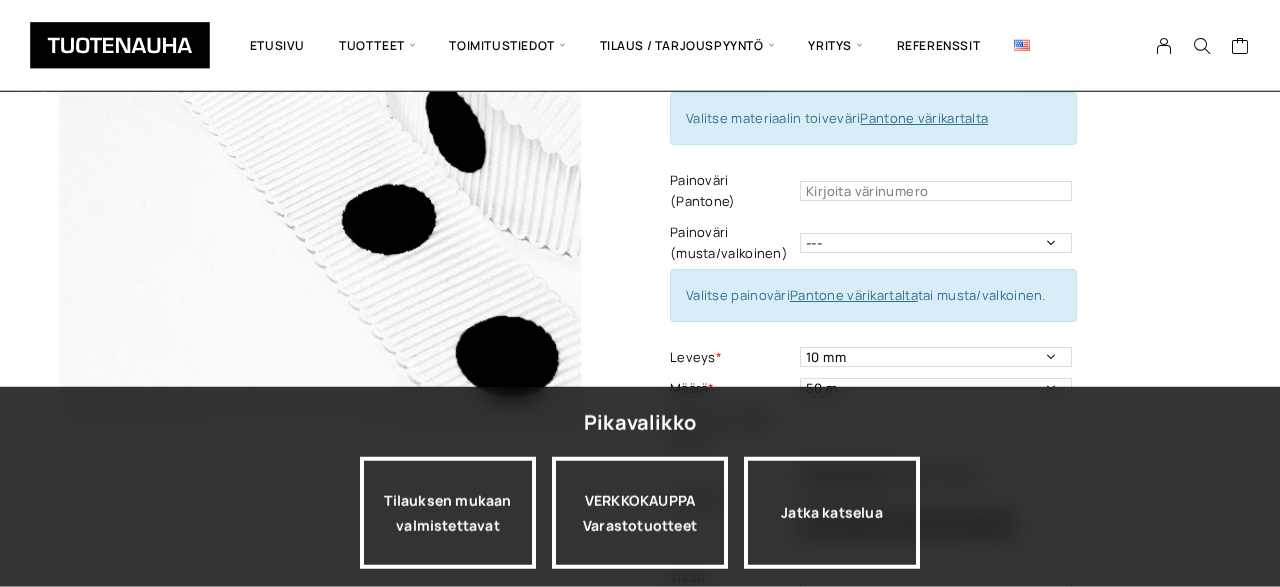 scroll, scrollTop: 291, scrollLeft: 0, axis: vertical 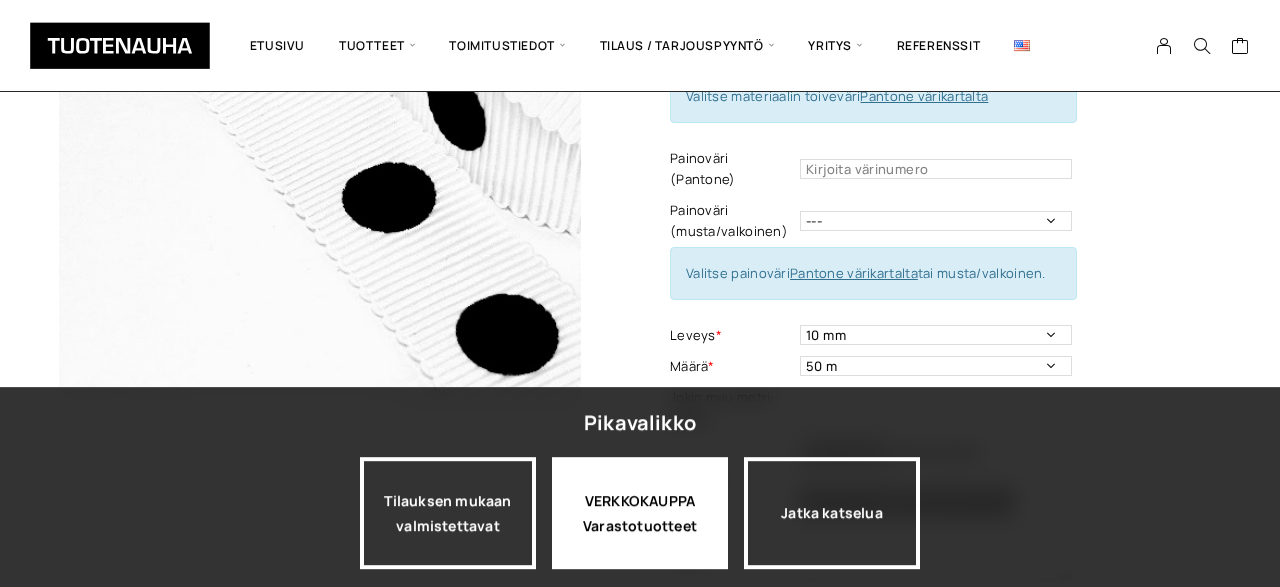 click on "VERKKOKAUPPA Varastotuotteet" at bounding box center (640, 513) 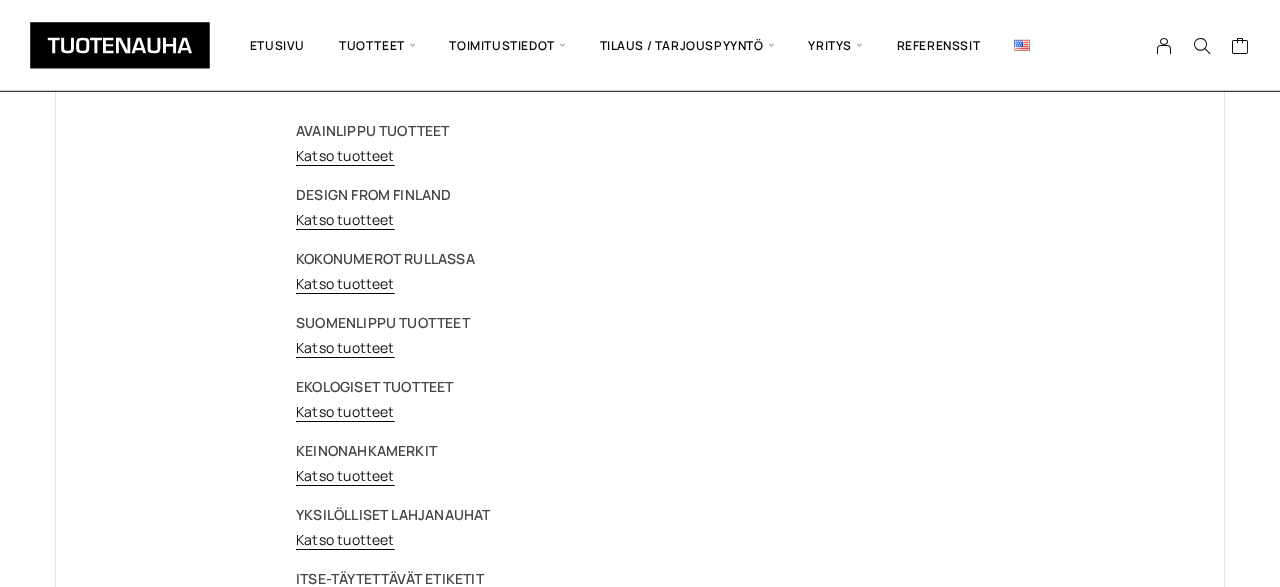 scroll, scrollTop: 166, scrollLeft: 0, axis: vertical 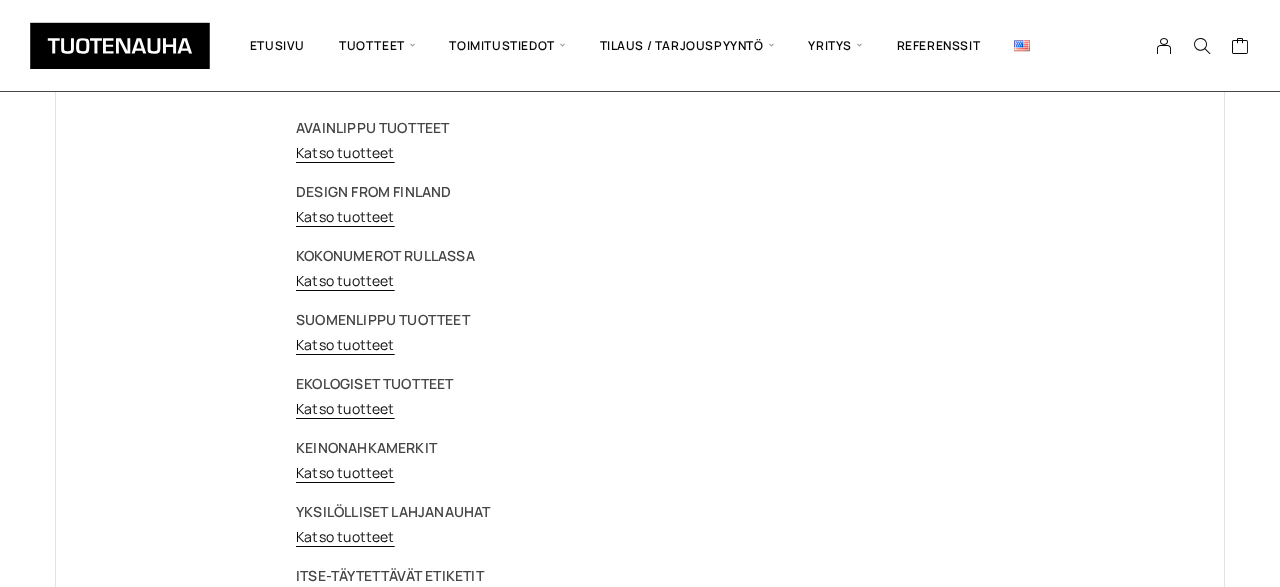 click on "EKOLOGISET TUOTTEET Katso tuotteet" at bounding box center (640, 396) 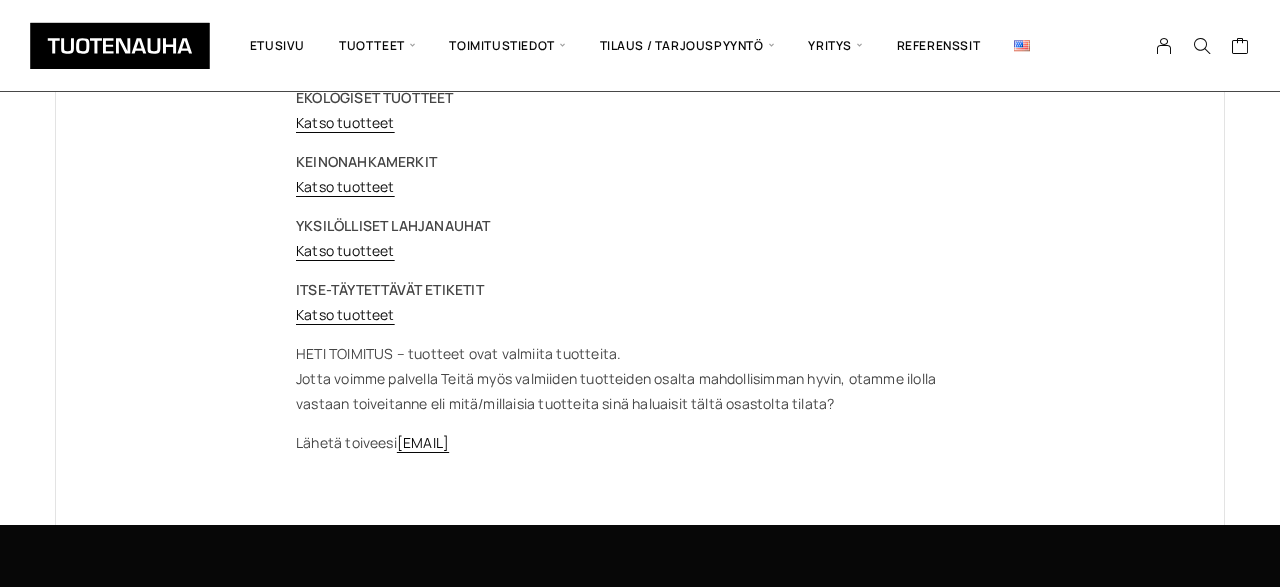 scroll, scrollTop: 444, scrollLeft: 0, axis: vertical 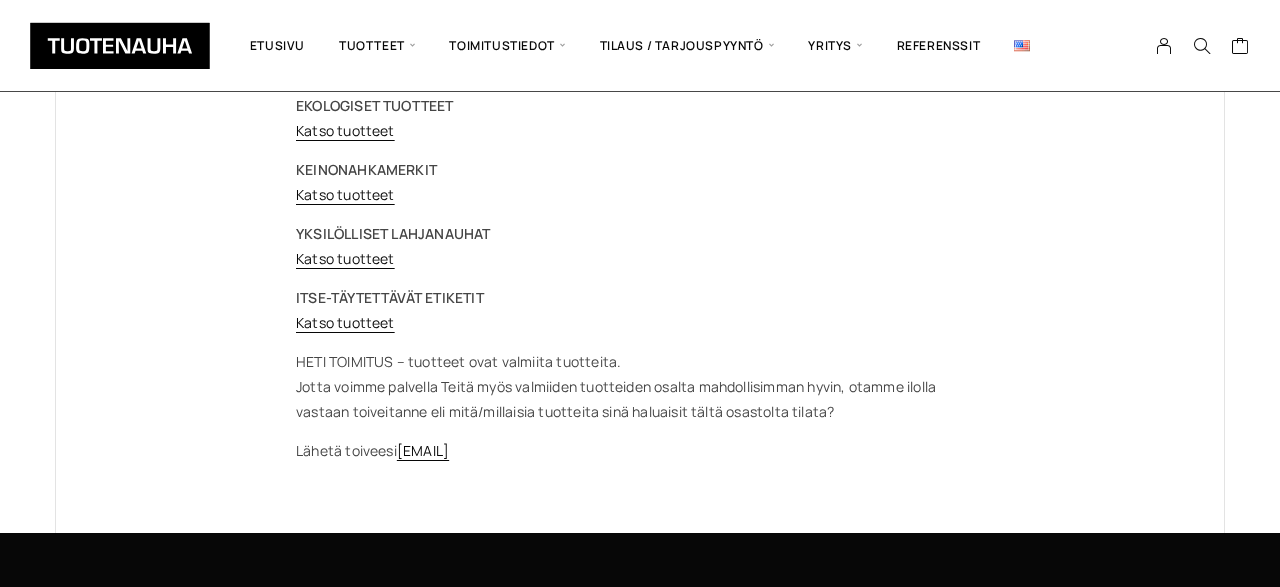 click on "HETI TOIMITUS – tuotteet ovat valmiita tuotteita. Jotta voimme palvella Teitä myös valmiiden tuotteiden osalta mahdollisimman hyvin, otamme ilolla vastaan toiveitanne eli mitä/millaisia tuotteita sinä haluaisit tältä osastolta tilata?" at bounding box center (640, 386) 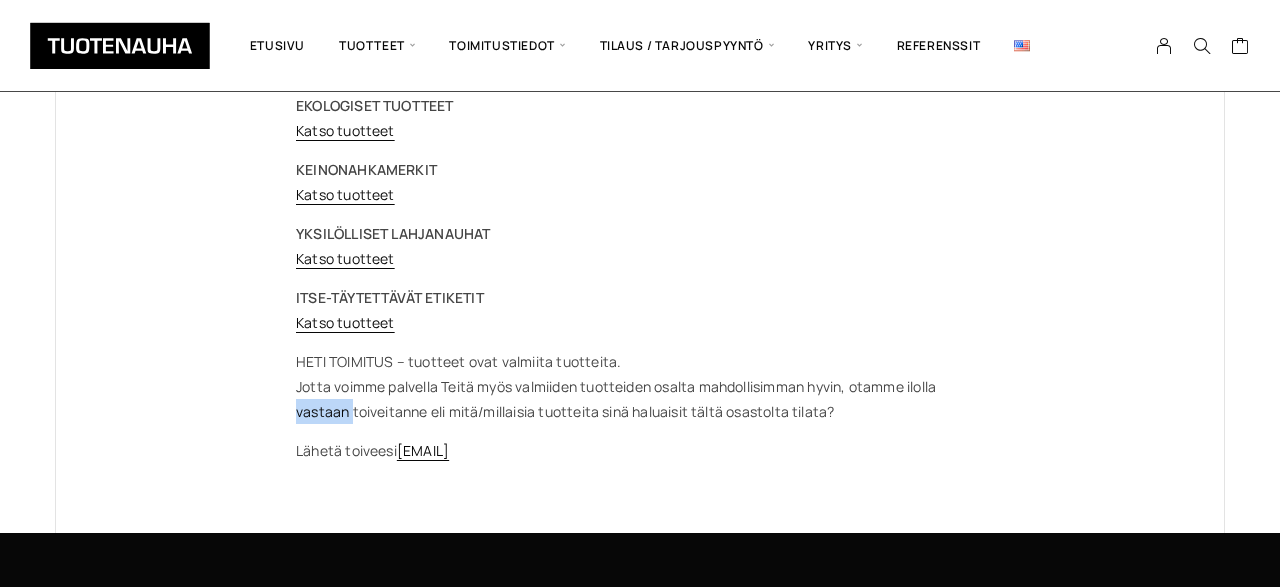 click on "HETI TOIMITUS – tuotteet ovat valmiita tuotteita. Jotta voimme palvella Teitä myös valmiiden tuotteiden osalta mahdollisimman hyvin, otamme ilolla vastaan toiveitanne eli mitä/millaisia tuotteita sinä haluaisit tältä osastolta tilata?" at bounding box center [640, 386] 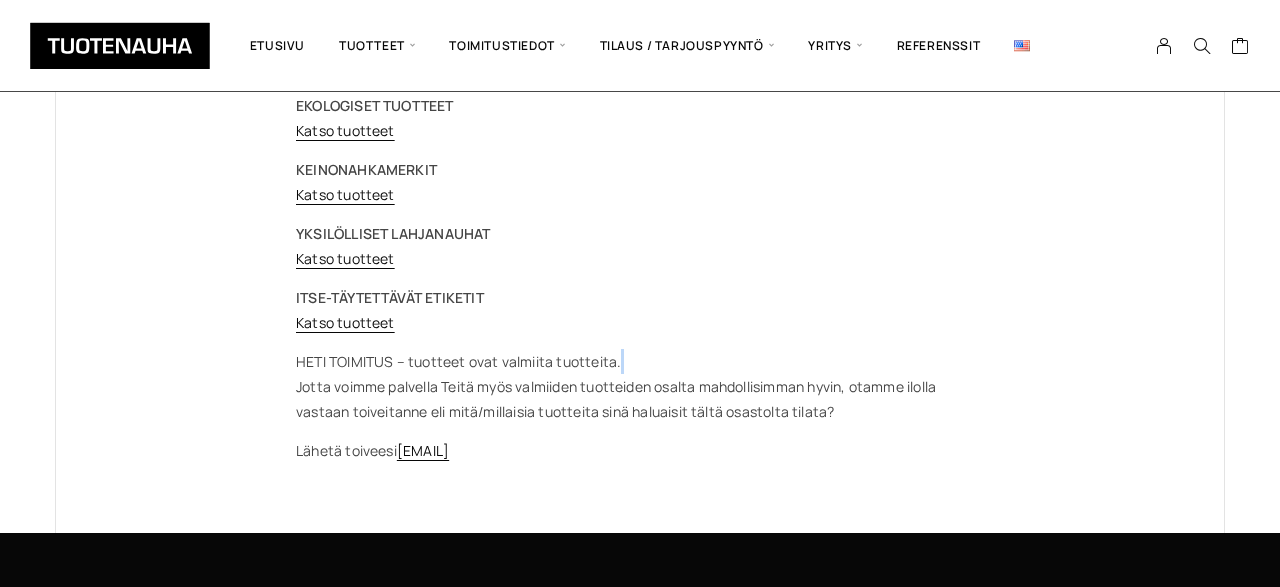 click on "HETI TOIMITUS – tuotteet ovat valmiita tuotteita. Jotta voimme palvella Teitä myös valmiiden tuotteiden osalta mahdollisimman hyvin, otamme ilolla vastaan toiveitanne eli mitä/millaisia tuotteita sinä haluaisit tältä osastolta tilata?" at bounding box center (640, 386) 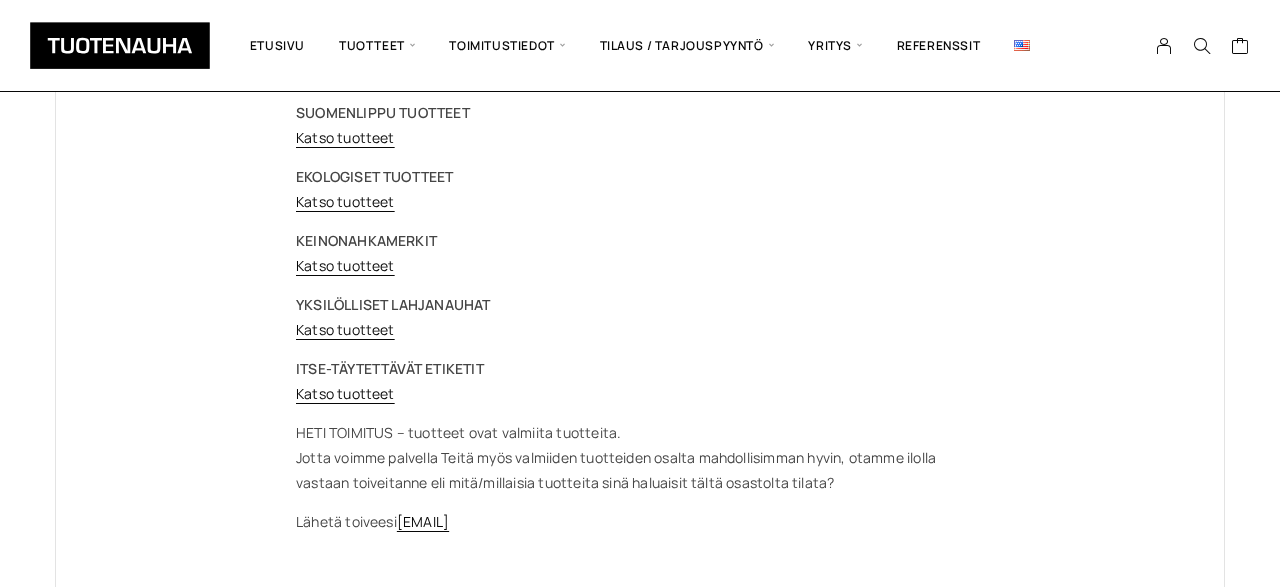 scroll, scrollTop: 326, scrollLeft: 0, axis: vertical 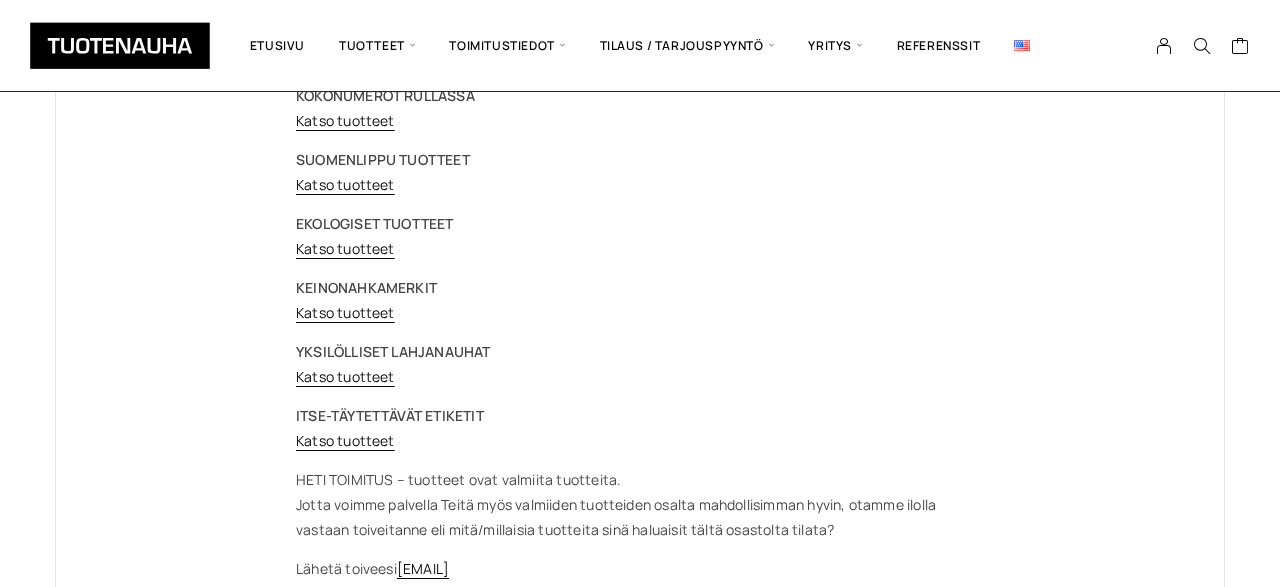 click on "AVAINLIPPU TUOTTEET Katso tuotteet DESIGN FROM FINLAND Katso tuotteet KOKONUMEROT RULLASSA Katso tuotteet SUOMENLIPPU TUOTTEET Katso tuotteet EKOLOGISET TUOTTEET Katso tuotteet KEINONAHKAMERKIT Katso tuotteet YKSILÖLLISET LAHJANAUHAT Katso tuotteet ITSE-TÄYTETTÄVÄT ETIKETIT Katso tuotteet HETI TOIMITUS – tuotteet ovat valmiita tuotteita. Jotta voimme palvella Teitä myös valmiiden tuotteiden osalta mahdollisimman hyvin, otamme ilolla vastaan toiveitanne eli mitä/millaisia tuotteita sinä haluaisit tältä osastolta tilata? Lähetä toiveesi  info@tuotenauha.fi" at bounding box center [640, 268] 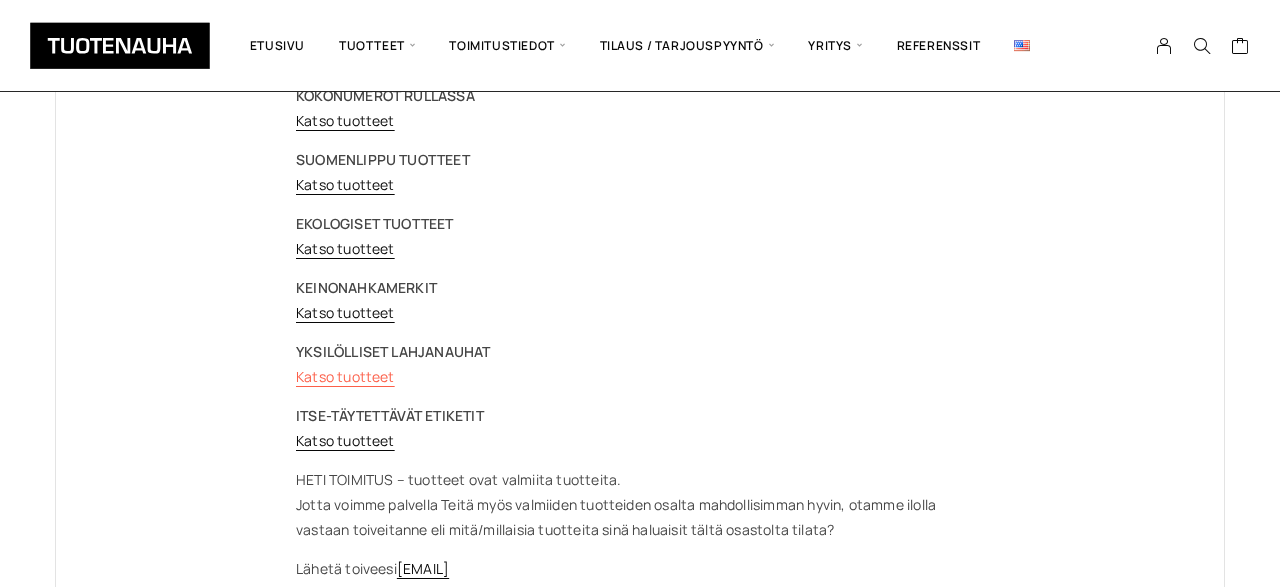click on "Katso tuotteet" at bounding box center (345, 376) 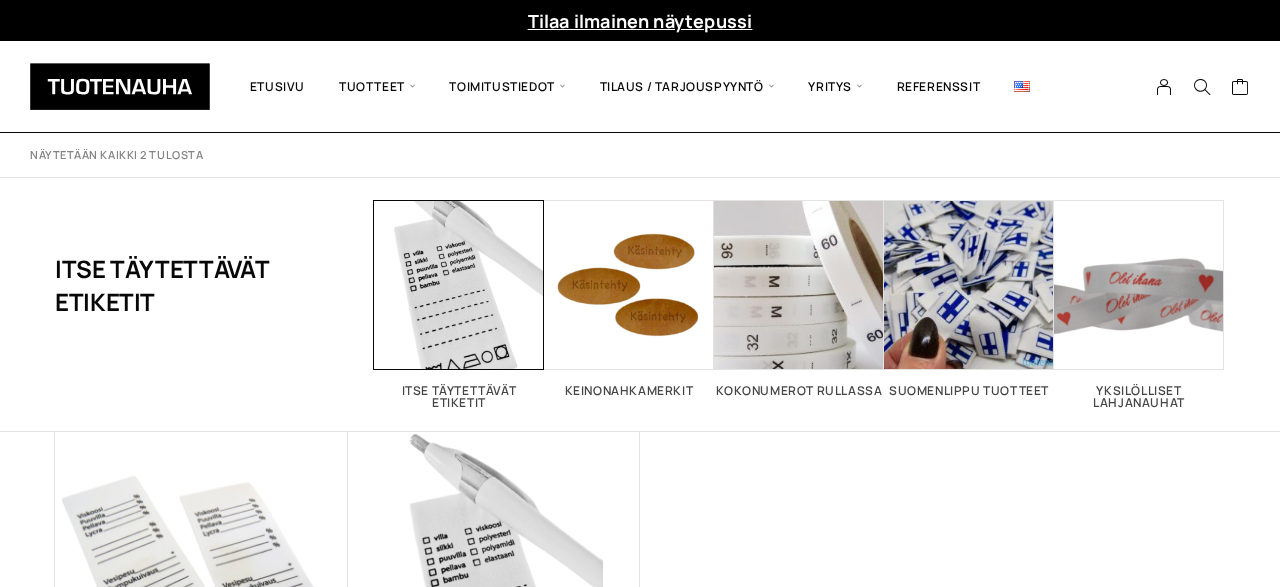 scroll, scrollTop: 0, scrollLeft: 0, axis: both 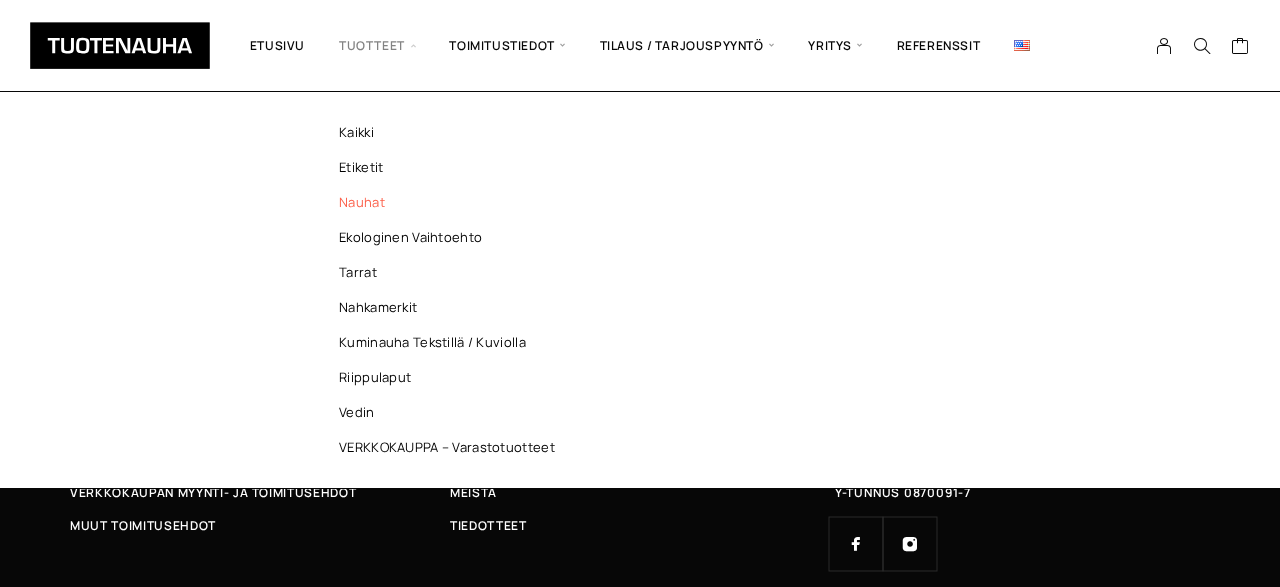 click on "Nauhat" at bounding box center (452, 202) 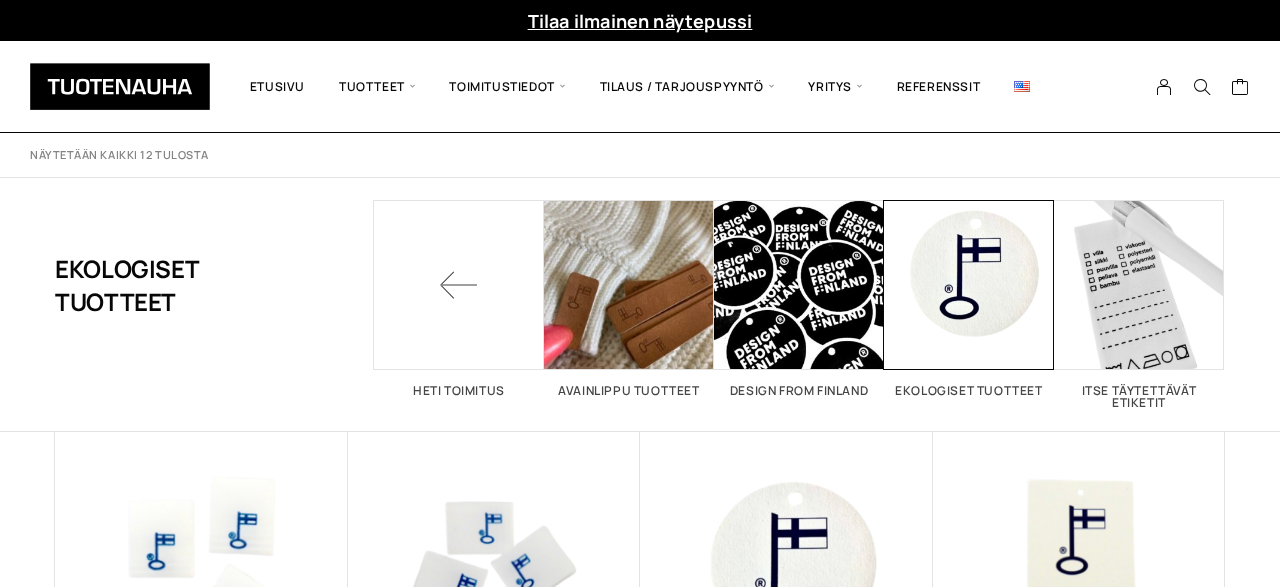 scroll, scrollTop: 0, scrollLeft: 0, axis: both 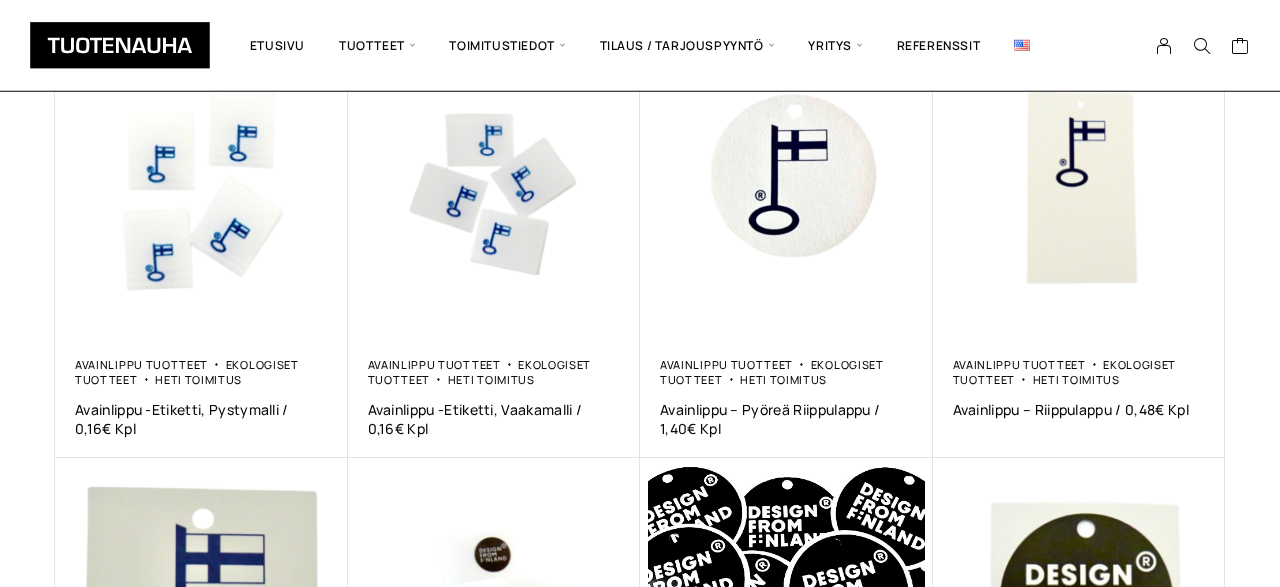 click on "Näytetään kaikki 12 tulosta
Lajittelu: ostetuin ensin
Järjestä uusimman mukaan
Lajittelu: halvin ensin
Lajittelu: kallein ensin
Sort by title: A to Z
Sort by title: Z to A
Sort by SKU: low to high
Sort by SKU: high to low
Sort by stock quantity: low to high
Sort by stock quantity: high to low
Sort by title: A to Z Lajittelu: ostetuin ensin Järjestä uusimman mukaan Lajittelu: halvin ensin Lajittelu: kallein ensin Sort by title: A to Z Sort by title: Z to A Sort by SKU: low to high Sort by SKU: high to low Sort by stock quantity: low to high Sort by stock quantity: high to low
Filter
Filter
Ekologiset tuotteet
Heti toimitus
Avainlippu tuotteet  7
Design From Finland  3
Ekologiset tuotteet  12" at bounding box center [640, 544] 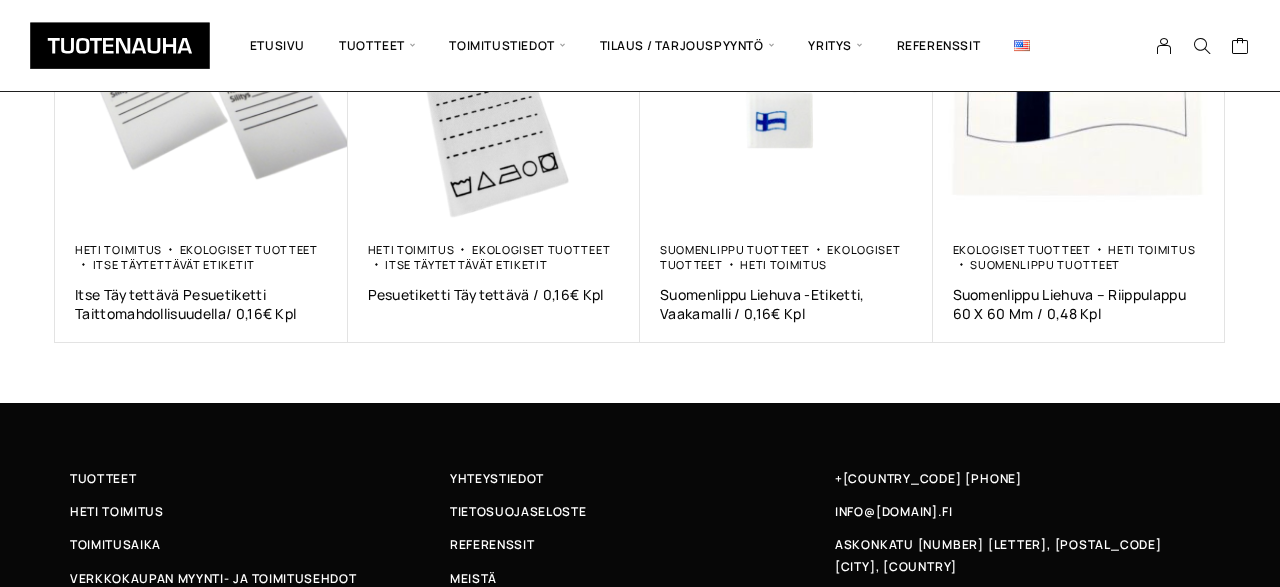 scroll, scrollTop: 1496, scrollLeft: 0, axis: vertical 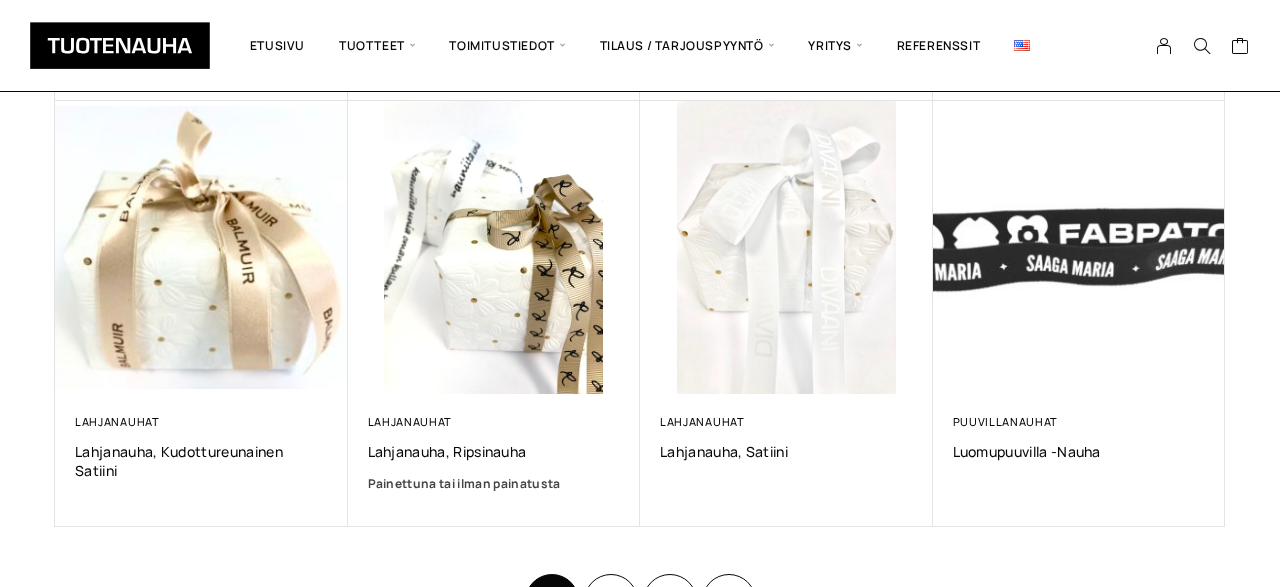 click on "Näytetään tulokset 1–12 / 26
Lajittelu: ostetuin ensin
järjestä uusimman mukaan
lajittelu: halvin ensin
lajittelu: kallein ensin
sort by title: a to z
sort by title: z to a
sort by sku: low to high
sort by sku: high to low
sort by stock quantity: low to high
sort by stock quantity: high to low
sort by title: a to z lajittelu: ostetuin ensin järjestä uusimman mukaan lajittelu: halvin ensin lajittelu: kallein ensin sort by title: a to z sort by title: z to a sort by sku: low to high sort by sku: high to low sort by stock quantity: low to high sort by stock quantity: high to low
filter
filter
nauhat
tuotteet
heijastava nauha  1
keinonahkanauha  1
kudotut nauhat  2" at bounding box center (640, -195) 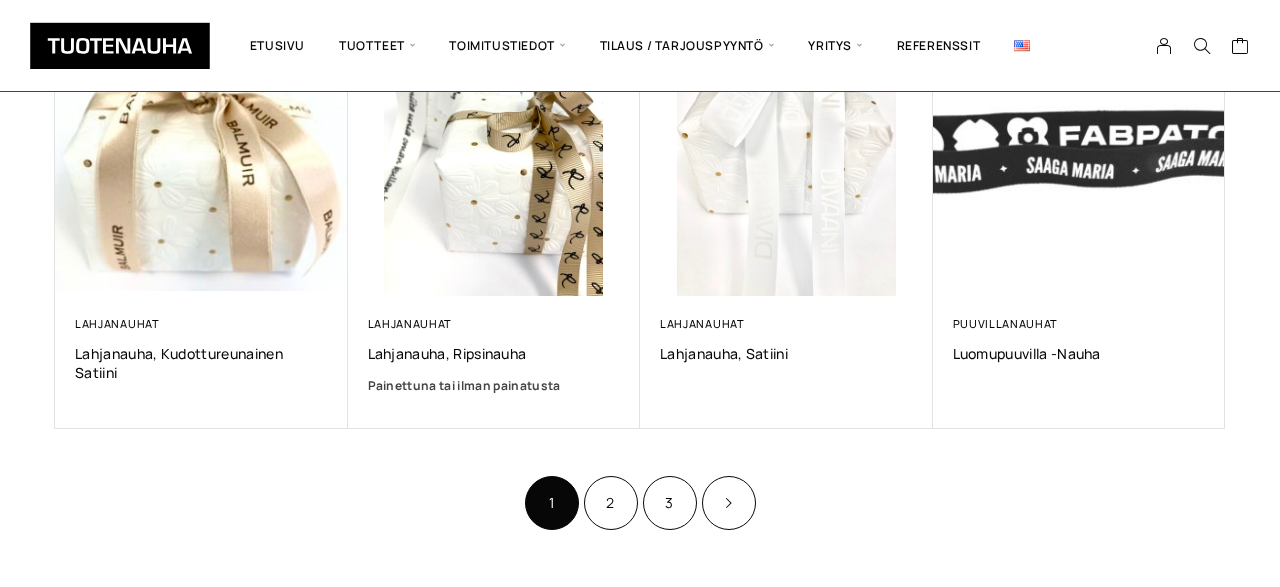 scroll, scrollTop: 1317, scrollLeft: 0, axis: vertical 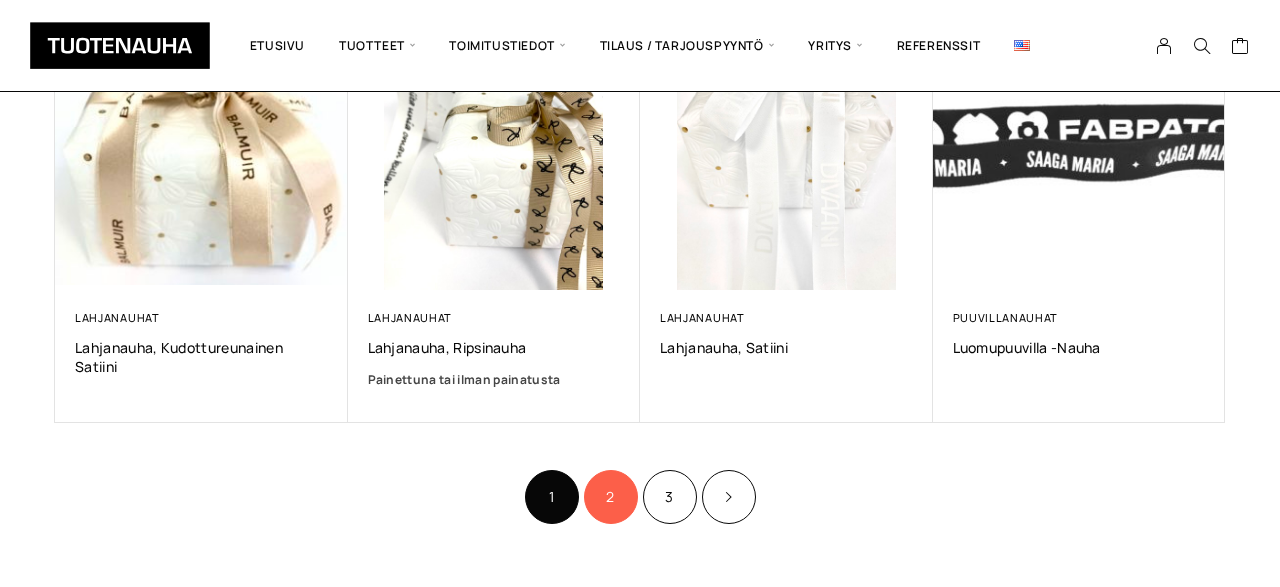 click on "2" at bounding box center (611, 497) 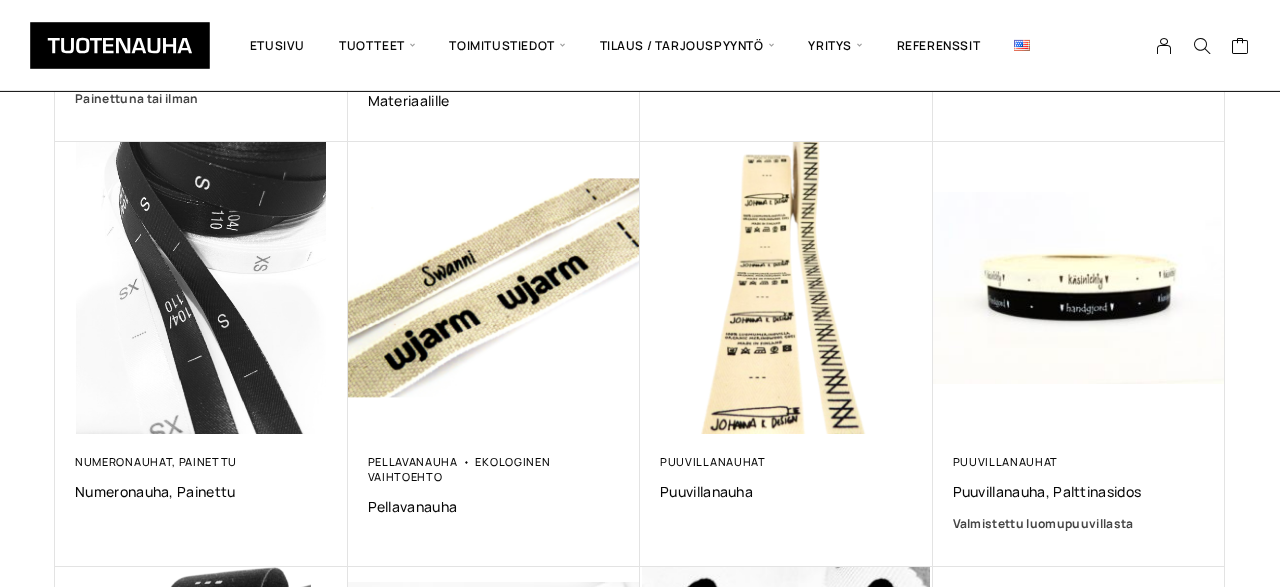 scroll, scrollTop: 734, scrollLeft: 0, axis: vertical 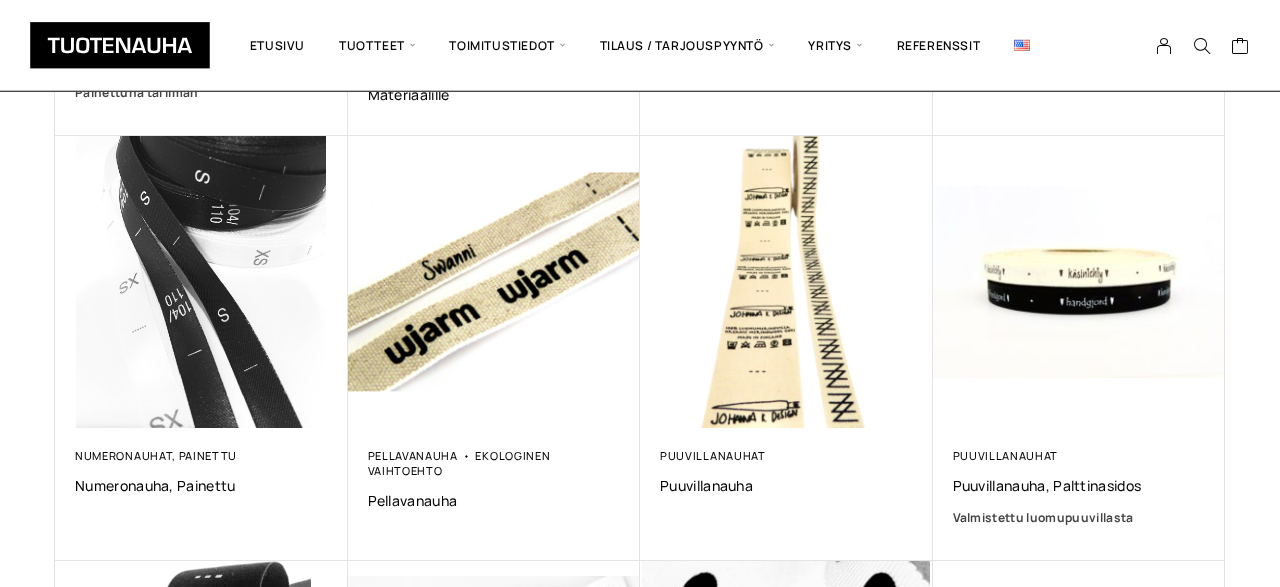 click on "Näytetään tulokset 13–24 / 26
Lajittelu: ostetuin ensin
Järjestä uusimman mukaan
Lajittelu: halvin ensin
Lajittelu: kallein ensin
Sort by title: A to Z
Sort by title: Z to A
Sort by SKU: low to high
Sort by SKU: high to low
Sort by stock quantity: low to high
Sort by stock quantity: high to low
Sort by title: A to Z Lajittelu: ostetuin ensin Järjestä uusimman mukaan Lajittelu: halvin ensin Lajittelu: kallein ensin Sort by title: A to Z Sort by title: Z to A Sort by SKU: low to high Sort by SKU: high to low Sort by stock quantity: low to high Sort by stock quantity: high to low
Filter
Filter
Nauhat
Tuotteet
Heijastava nauha  1
Keinonahkanauha  1
Kudotut nauhat  2
4" at bounding box center (640, 274) 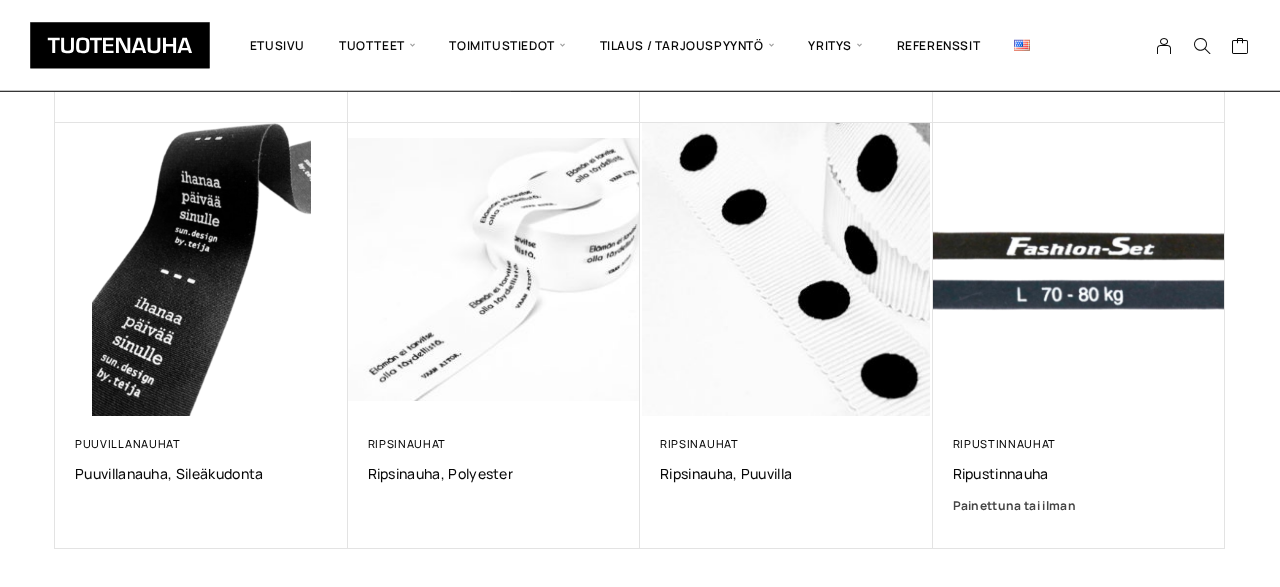 scroll, scrollTop: 1206, scrollLeft: 0, axis: vertical 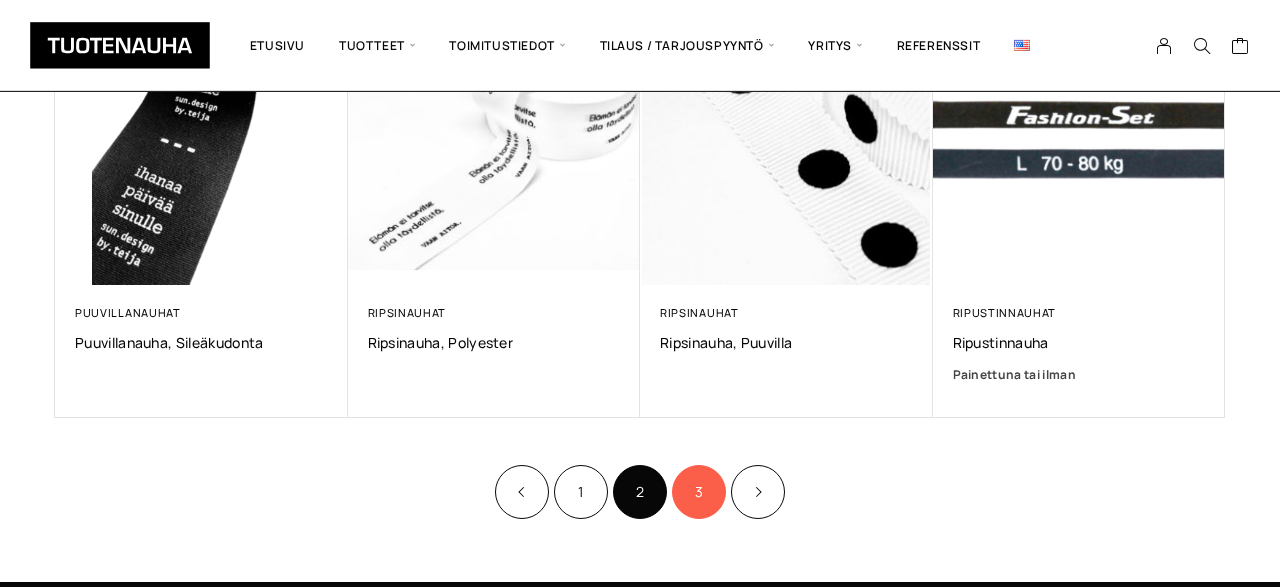 click on "3" at bounding box center (699, 492) 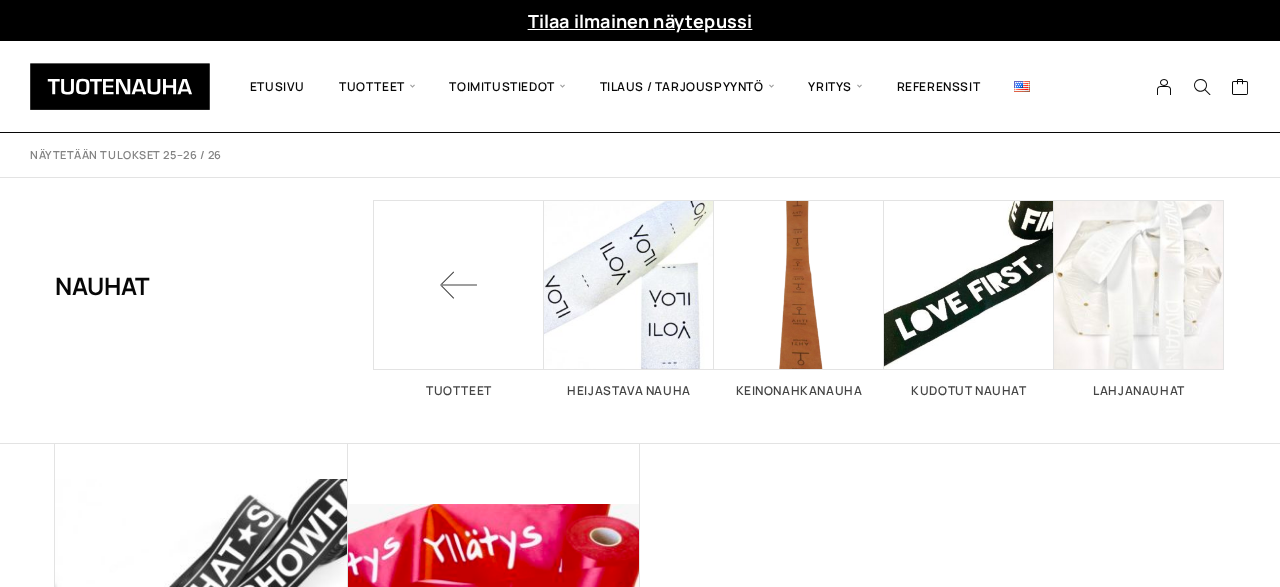 scroll, scrollTop: 0, scrollLeft: 0, axis: both 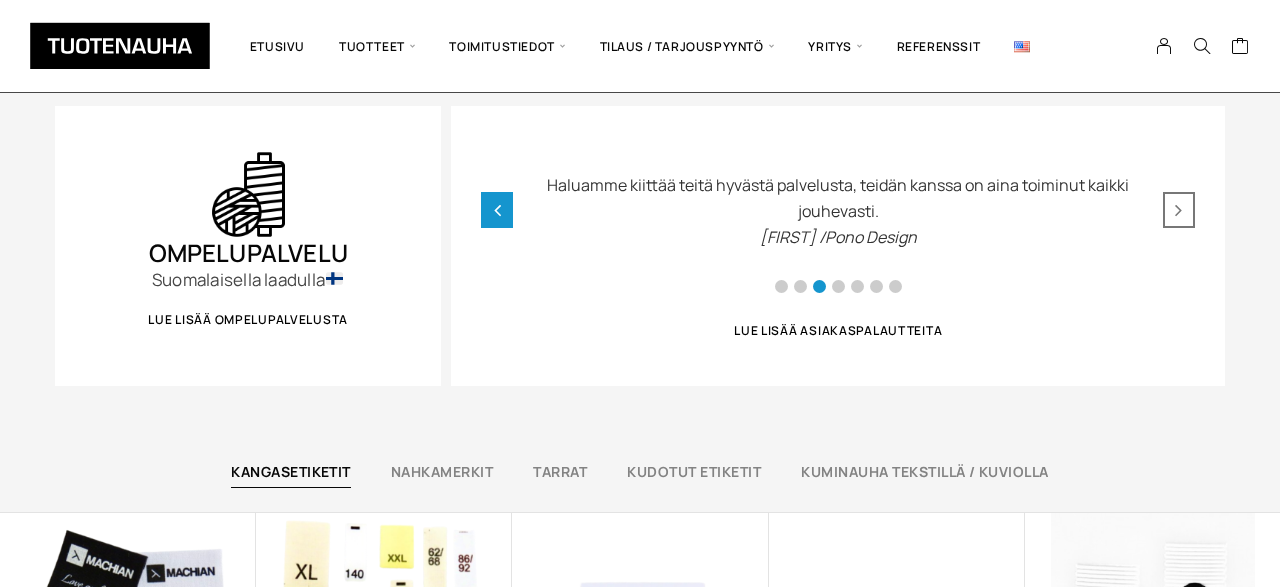 click at bounding box center [497, 210] 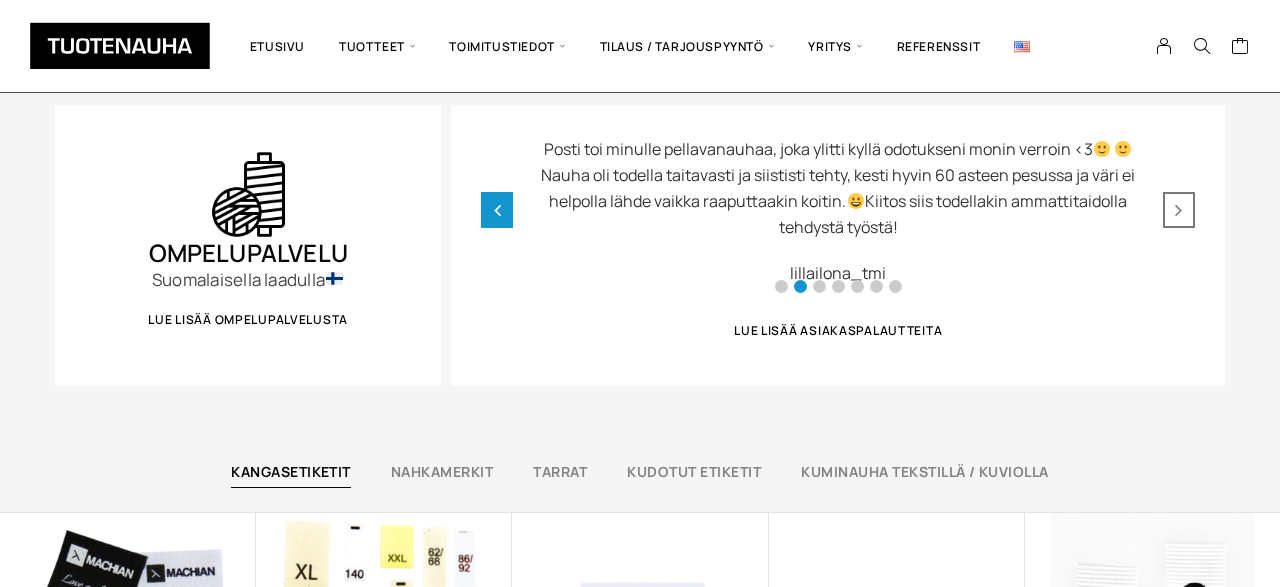 click at bounding box center [497, 210] 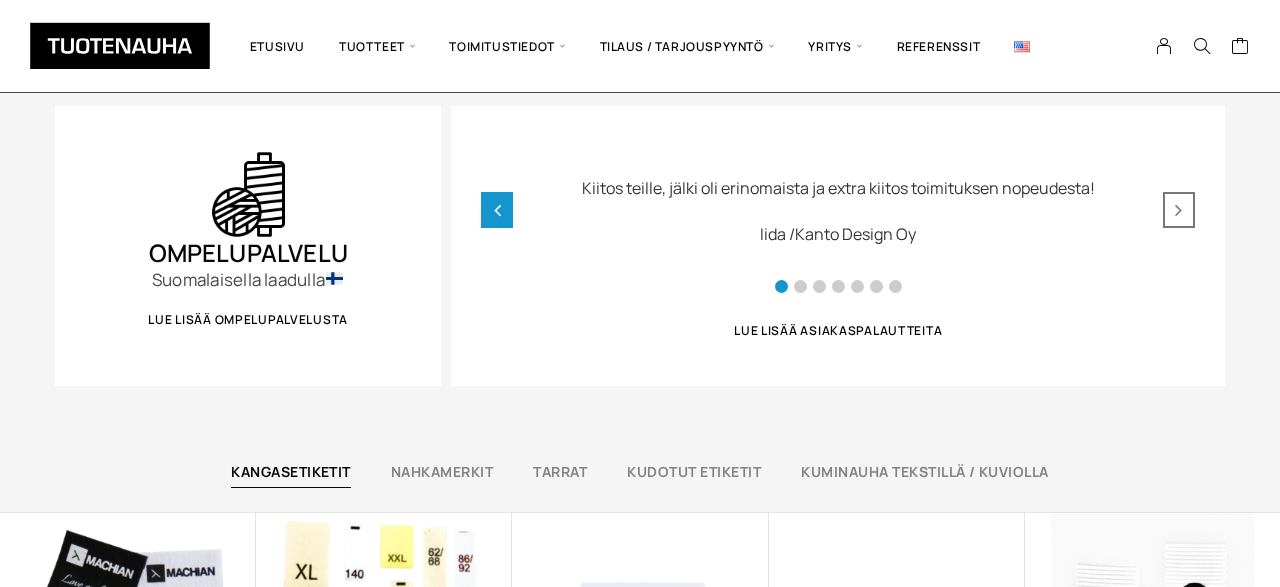 click at bounding box center [497, 210] 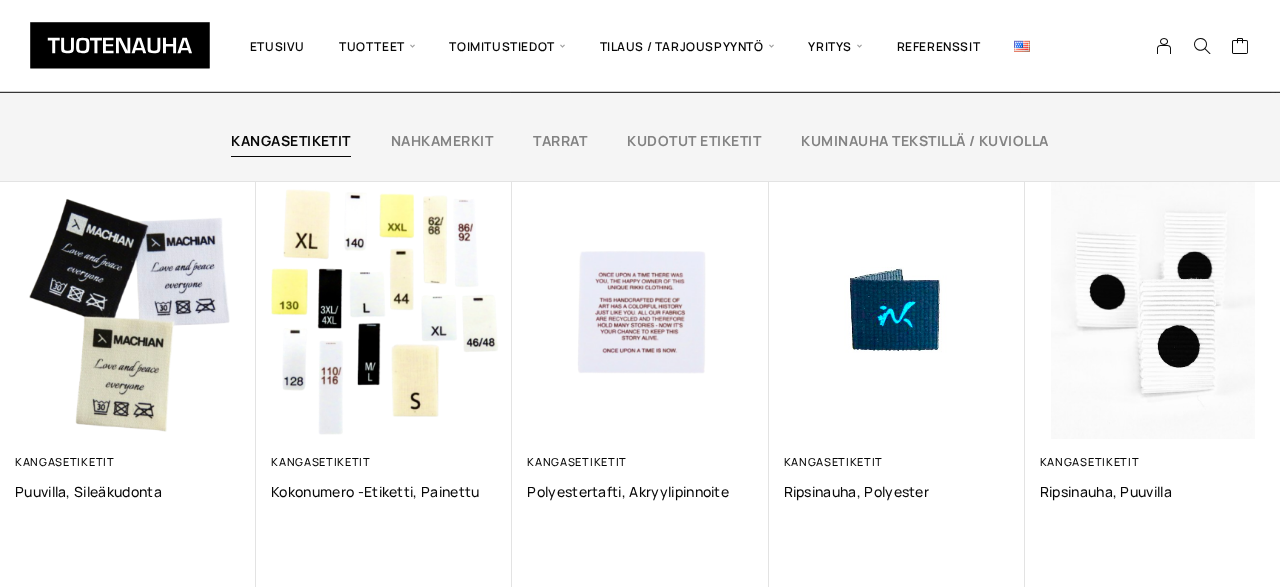 scroll, scrollTop: 1366, scrollLeft: 0, axis: vertical 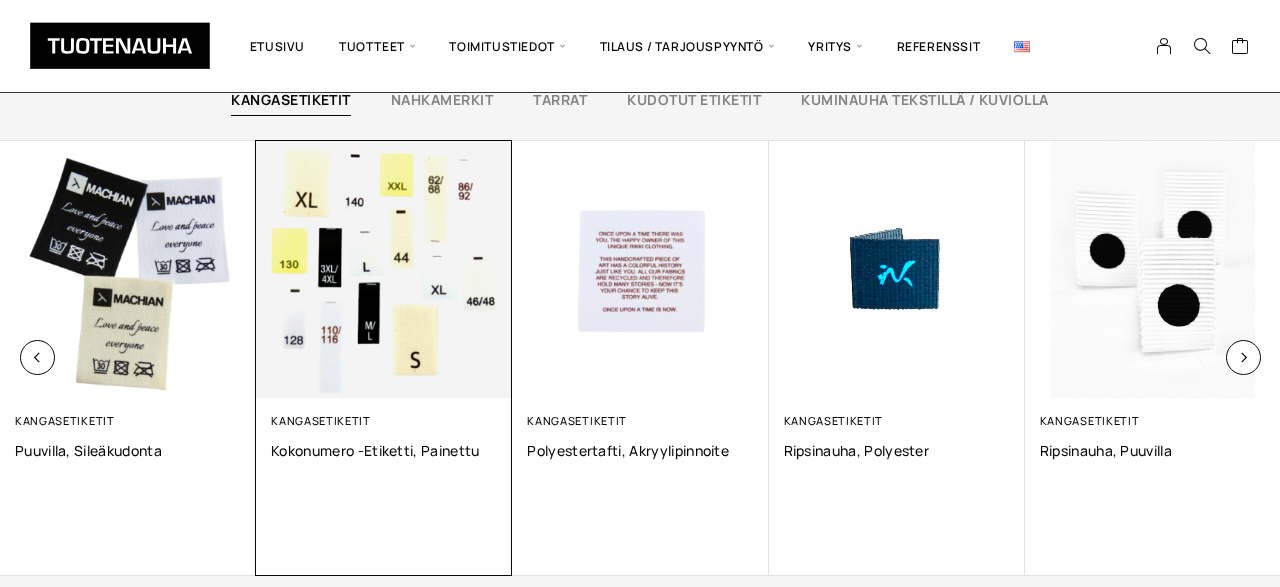 click at bounding box center (384, 269) 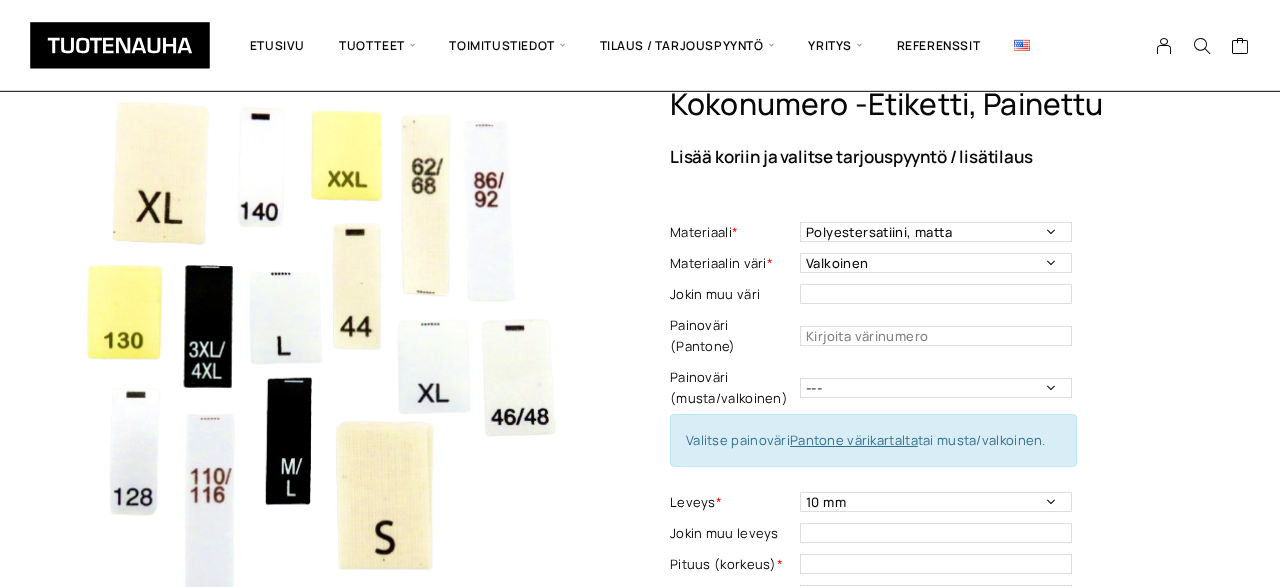 scroll, scrollTop: 20, scrollLeft: 0, axis: vertical 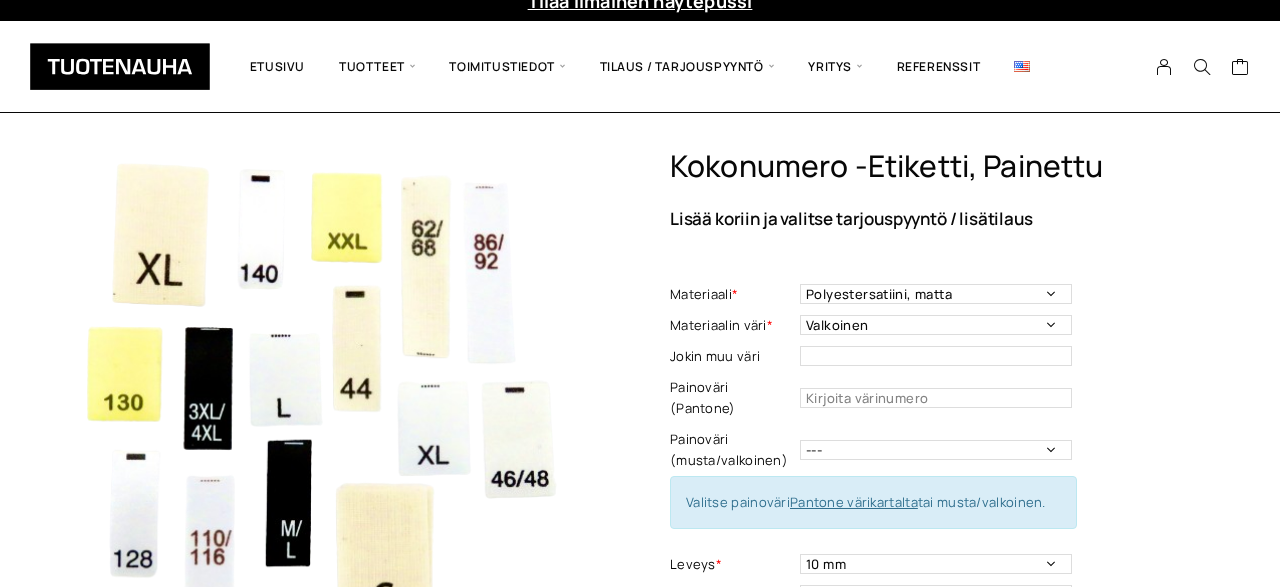 click at bounding box center [120, 66] 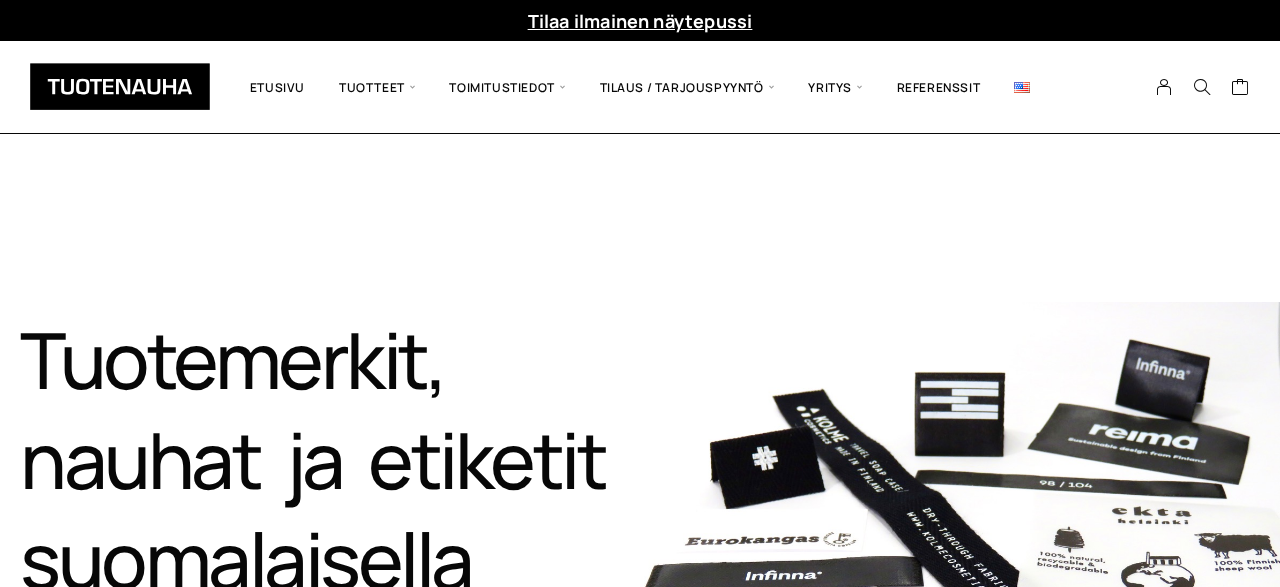 scroll, scrollTop: 0, scrollLeft: 0, axis: both 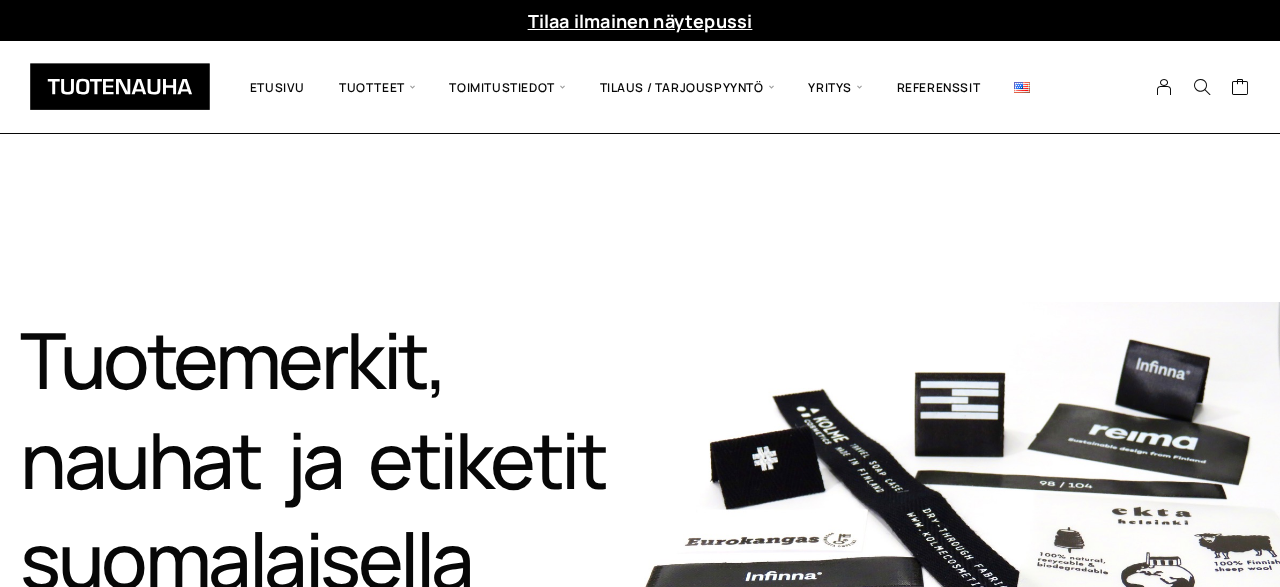 click on "Tuotemerkit, nauhat ja etiketit suomalaisella laadulla​
Tutustu tuotteisiin" at bounding box center [640, 559] 